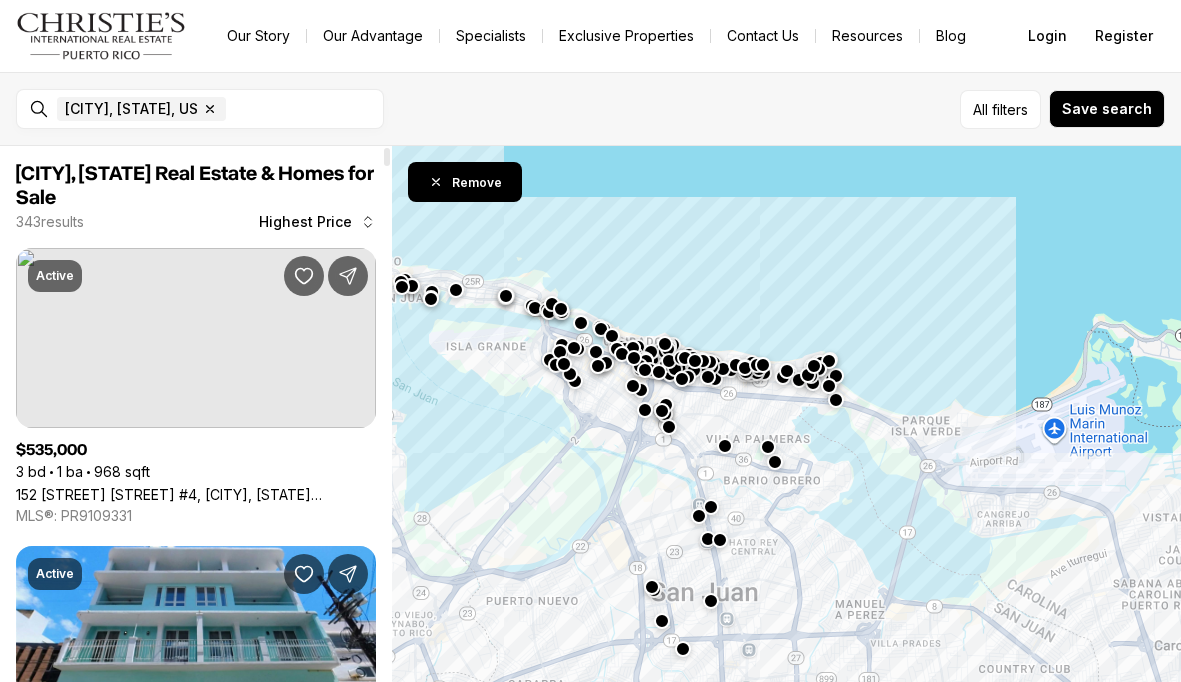 scroll, scrollTop: 0, scrollLeft: 0, axis: both 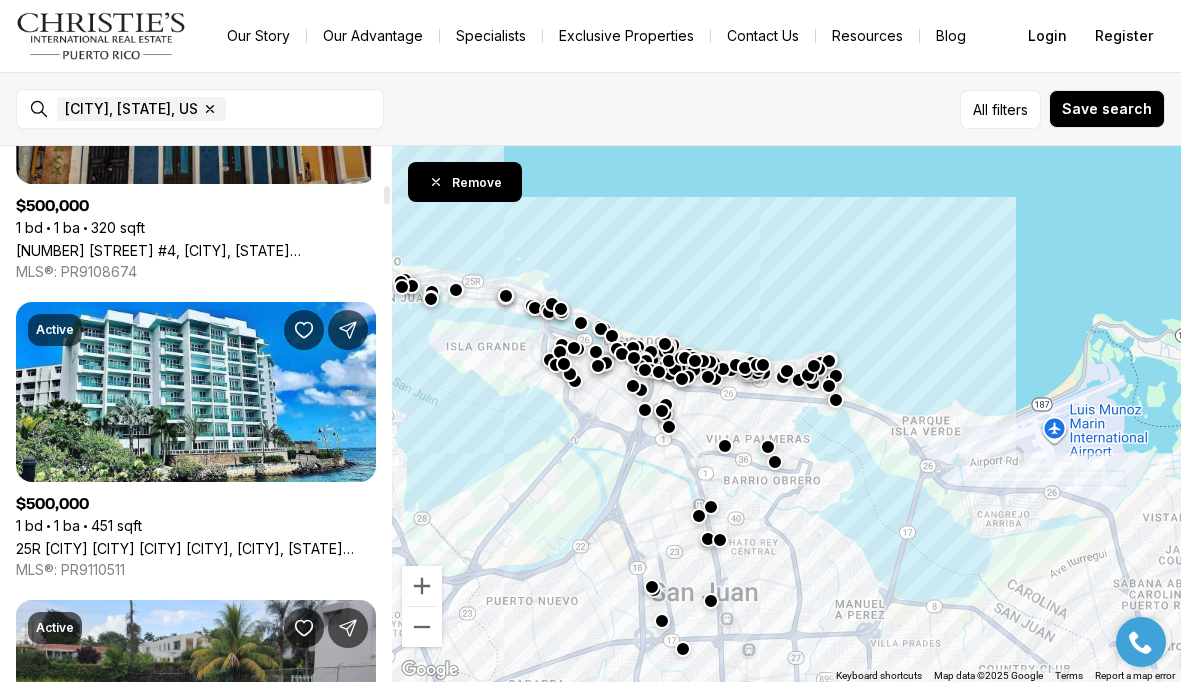 click on "[NUMBER] [NAME] [NAME], [CITY] PR, [POSTAL_CODE]" at bounding box center [196, 548] 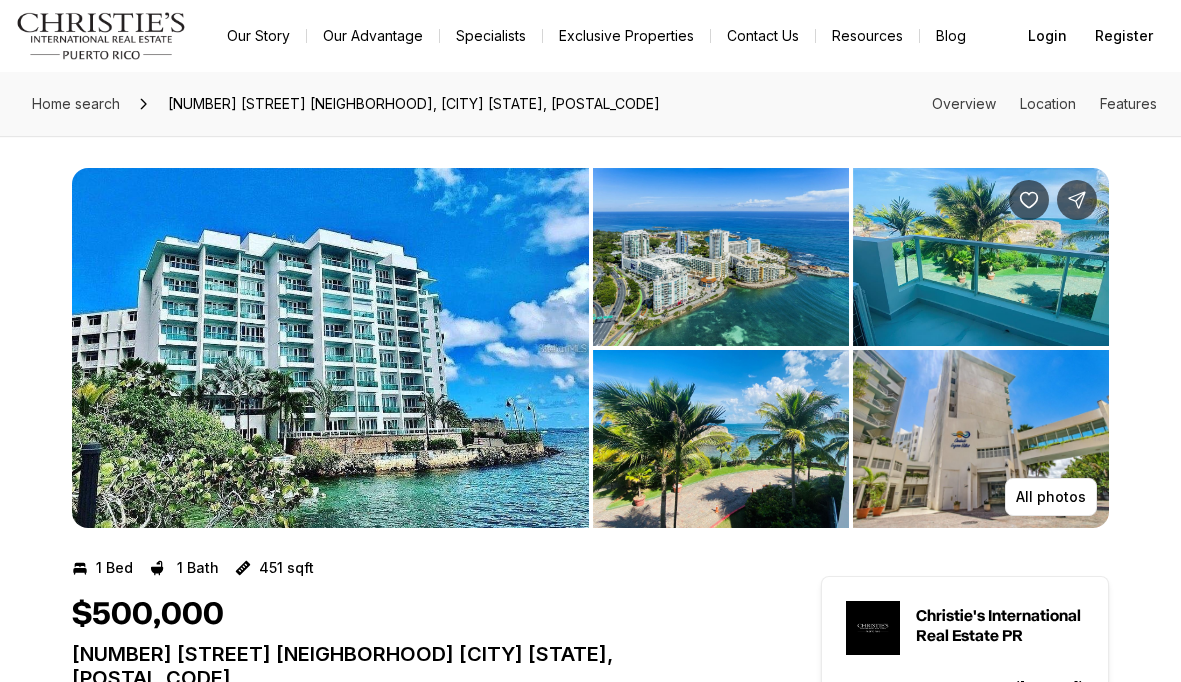 scroll, scrollTop: 0, scrollLeft: 0, axis: both 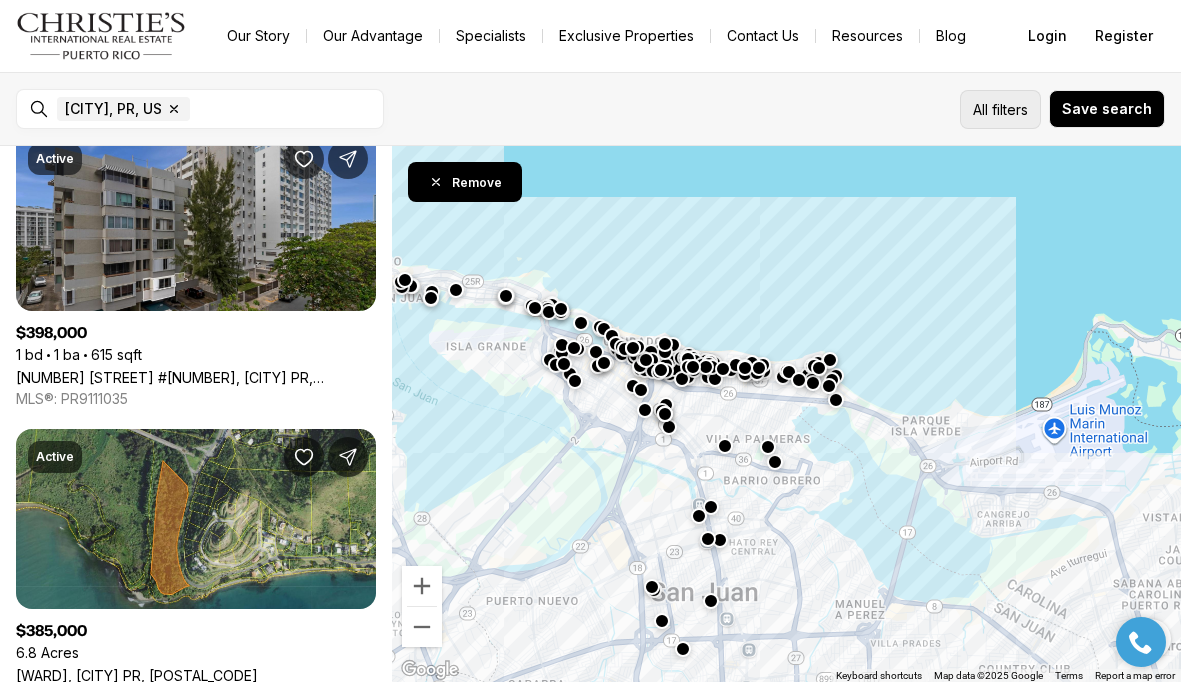 click on "All" at bounding box center [980, 109] 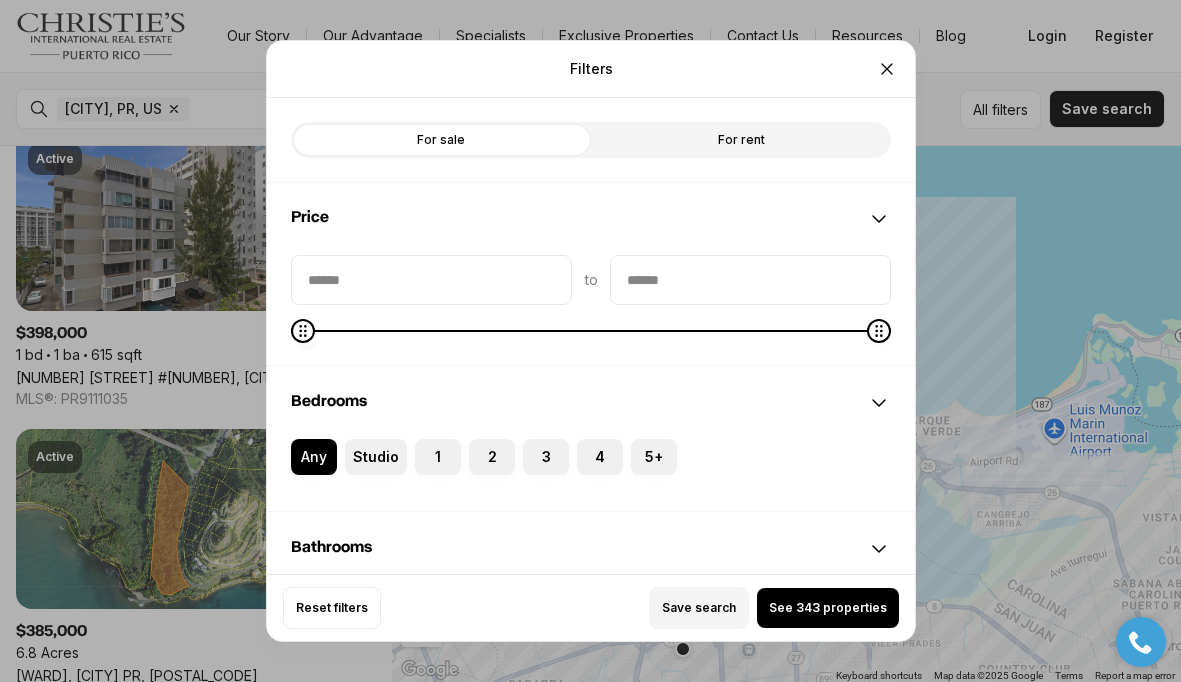 click at bounding box center (591, 331) 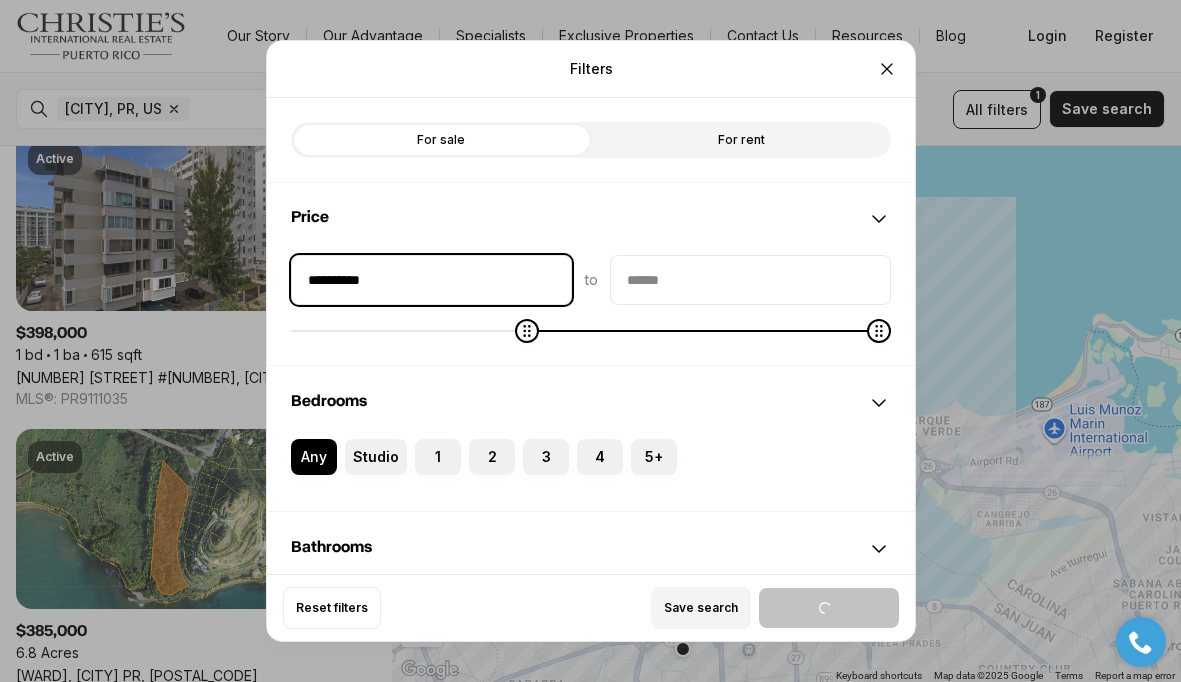 click on "**********" at bounding box center [431, 280] 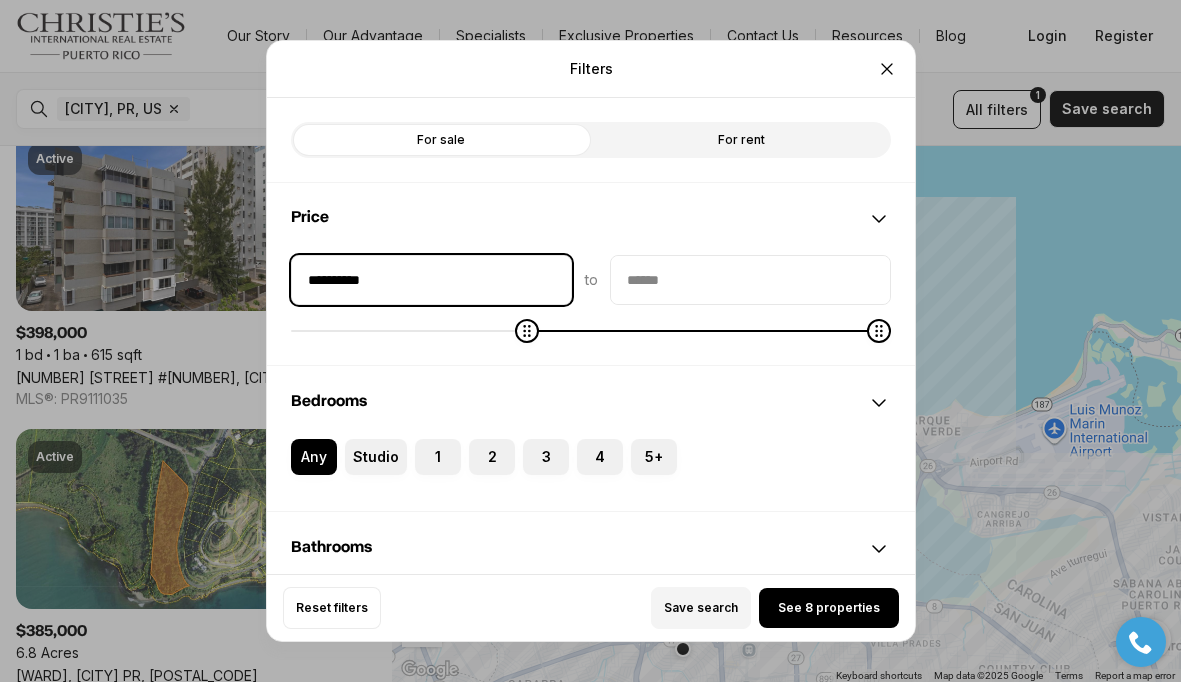 click on "**********" at bounding box center (431, 280) 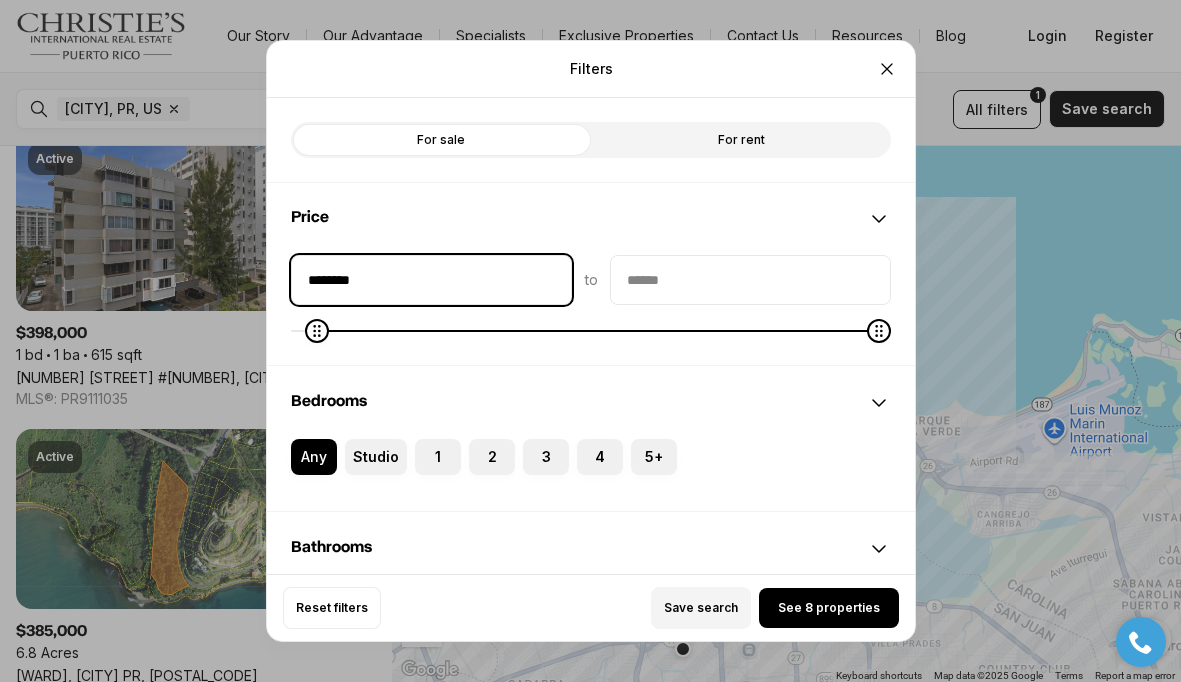 type on "********" 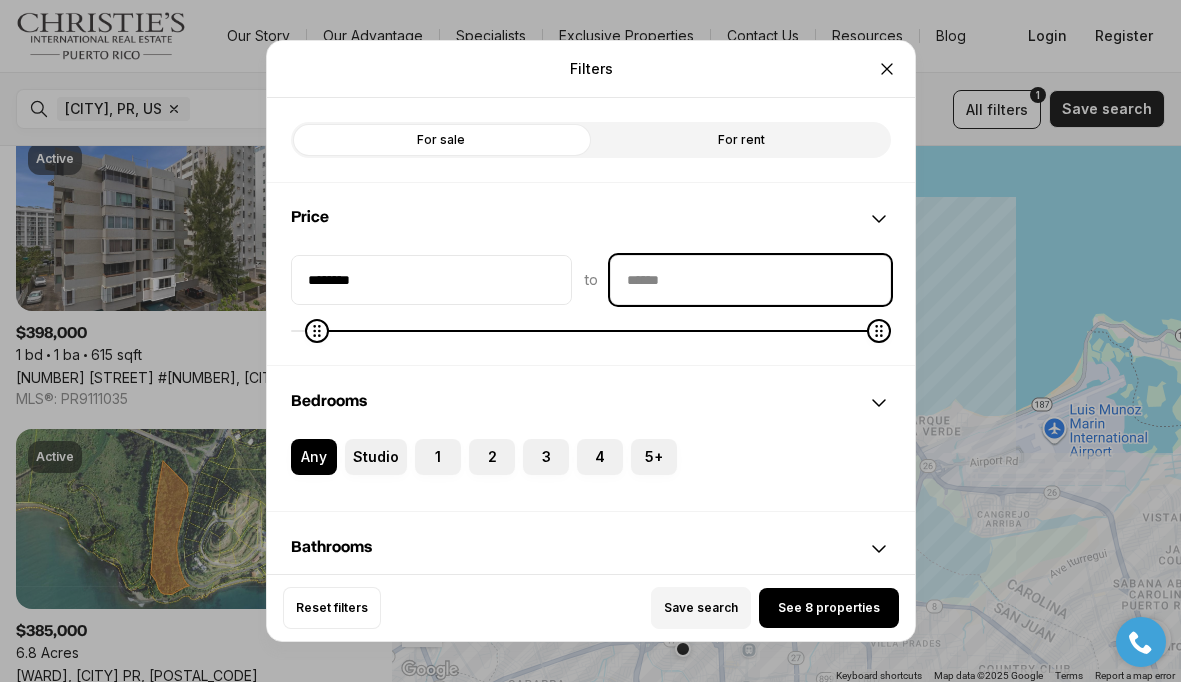 click at bounding box center [750, 280] 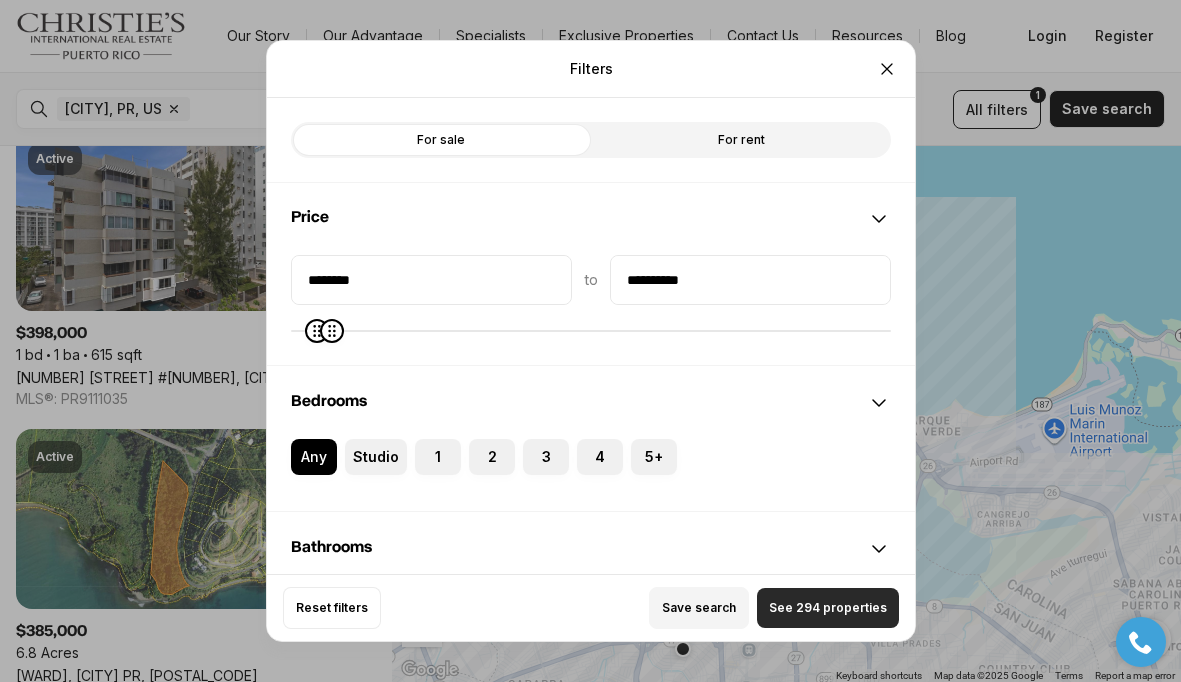 click on "See 294 properties" at bounding box center (828, 608) 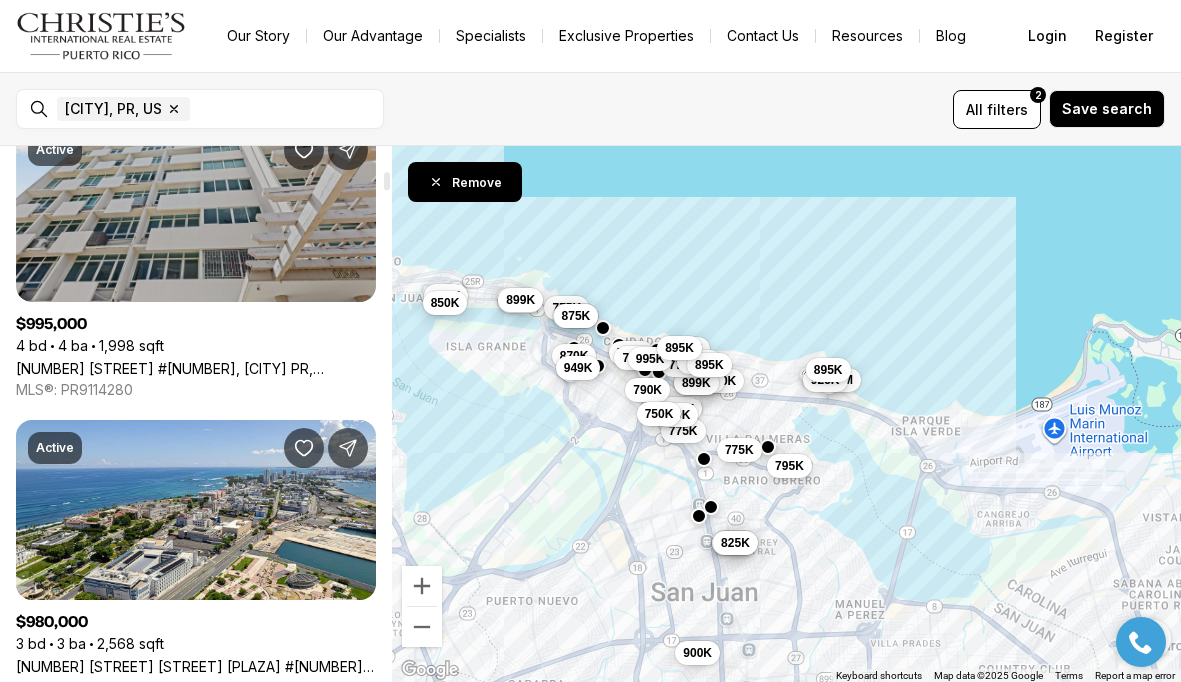 scroll, scrollTop: 727, scrollLeft: 0, axis: vertical 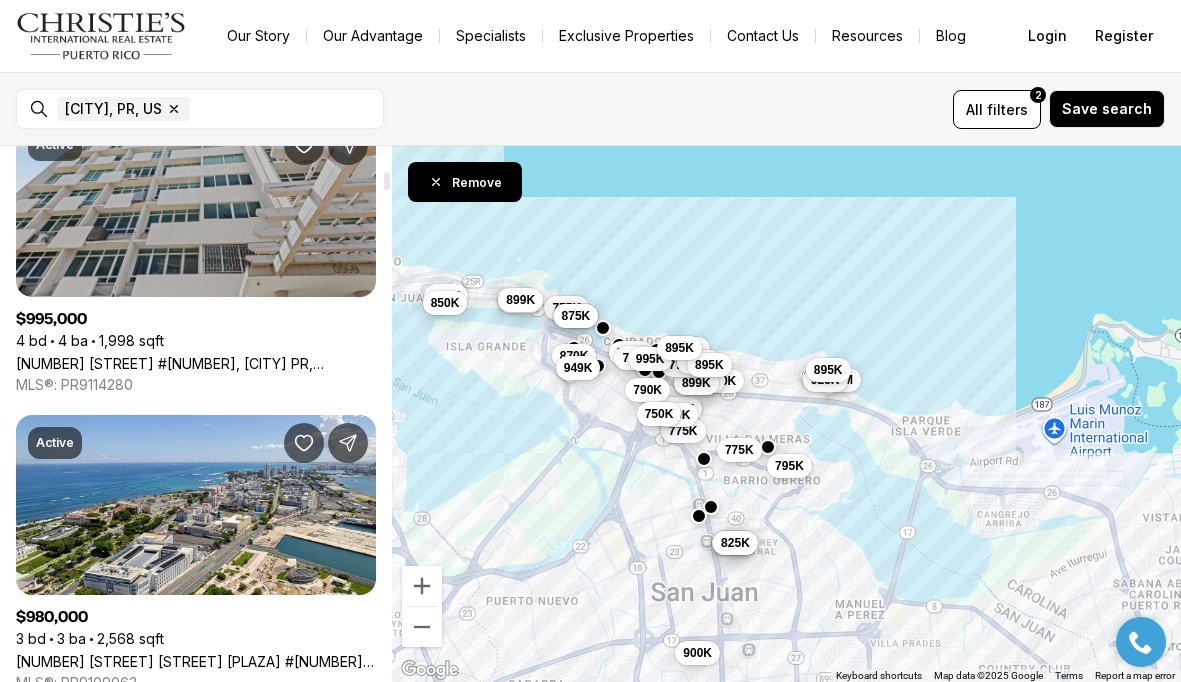 click on "1160 MAGDALENA #7A, SAN JUAN PR, 00907" at bounding box center (196, 363) 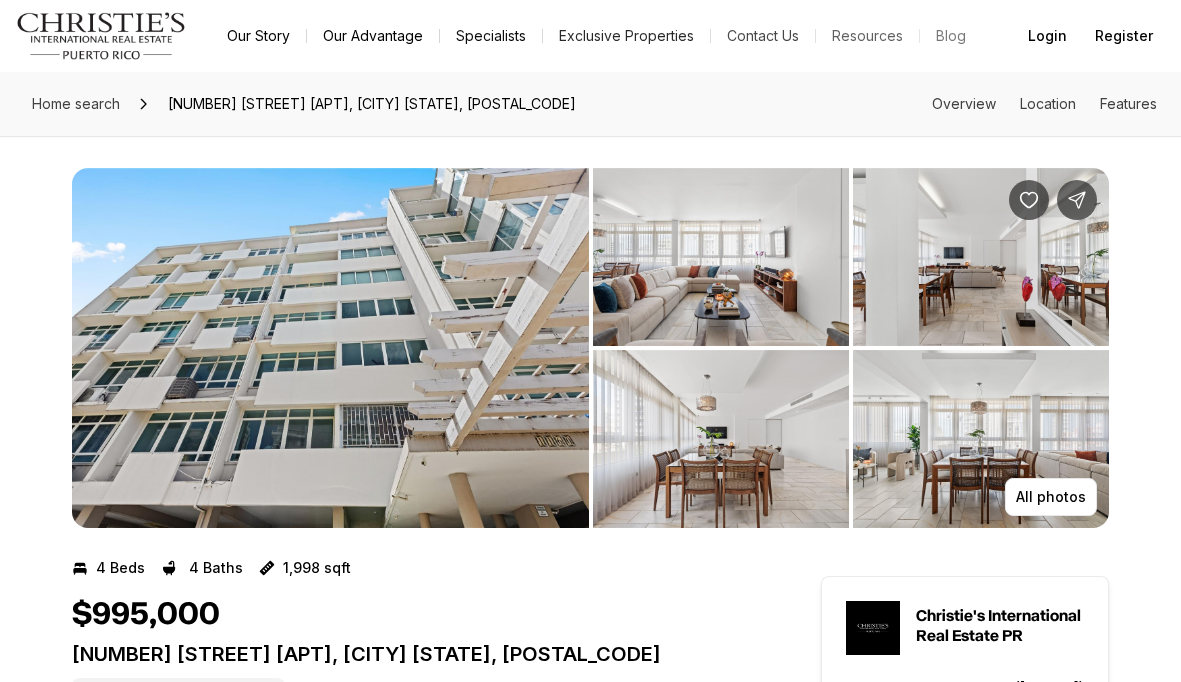 scroll, scrollTop: 0, scrollLeft: 0, axis: both 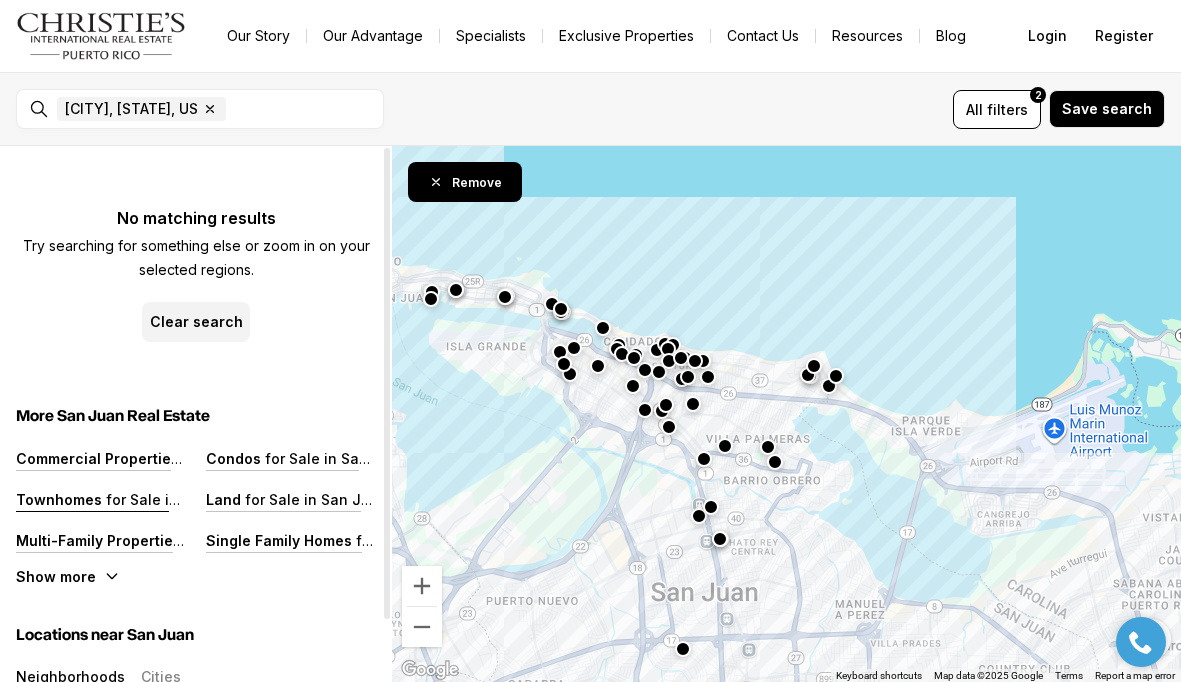 click on "for Sale in San Juan" at bounding box center [175, 499] 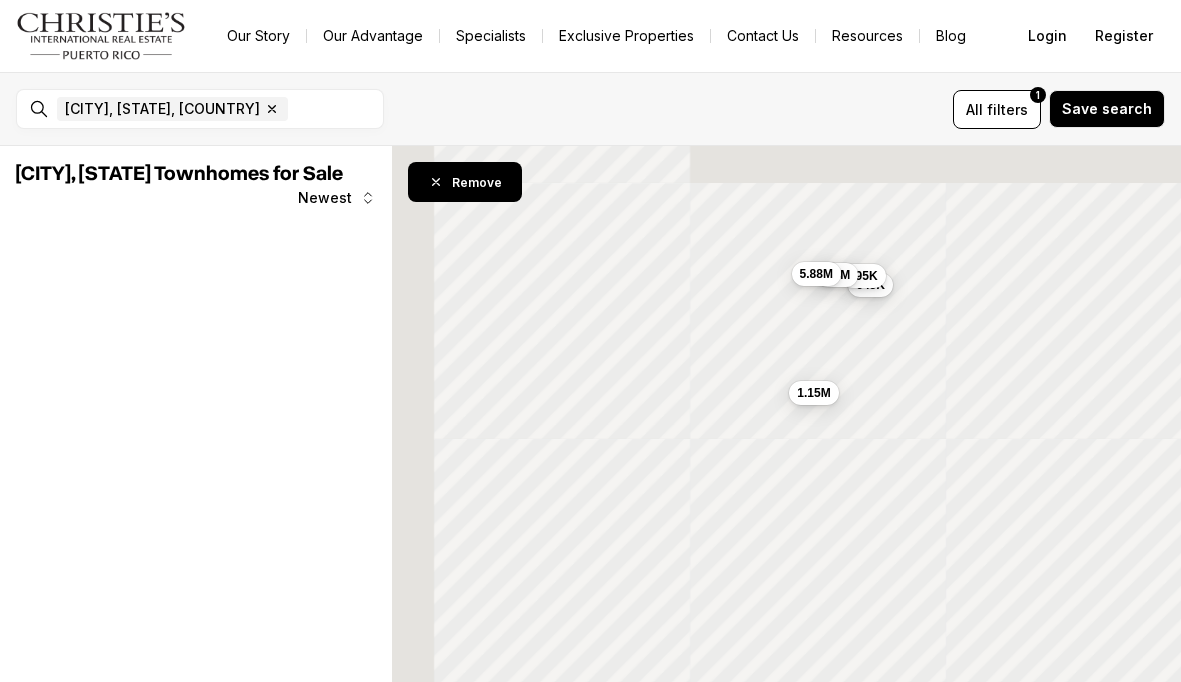 scroll, scrollTop: 0, scrollLeft: 0, axis: both 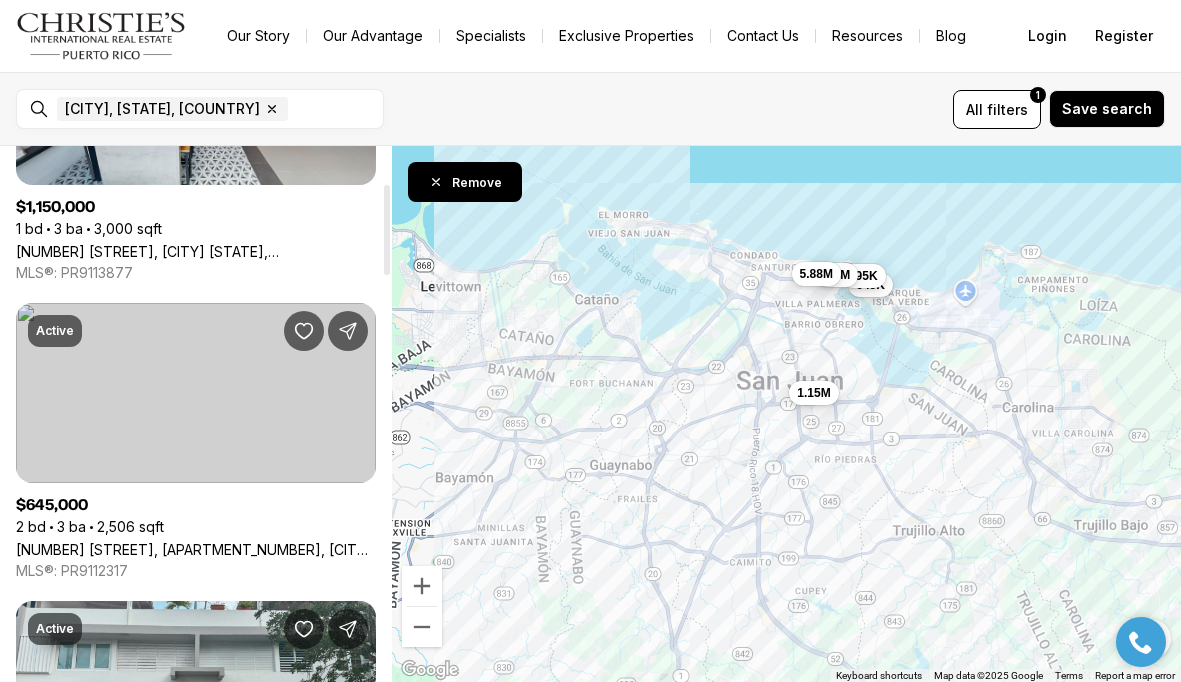 click on "114 DONCELLA STREET, DONCELLA WINDS #3, SAN JUAN PR, 00913" at bounding box center [196, 549] 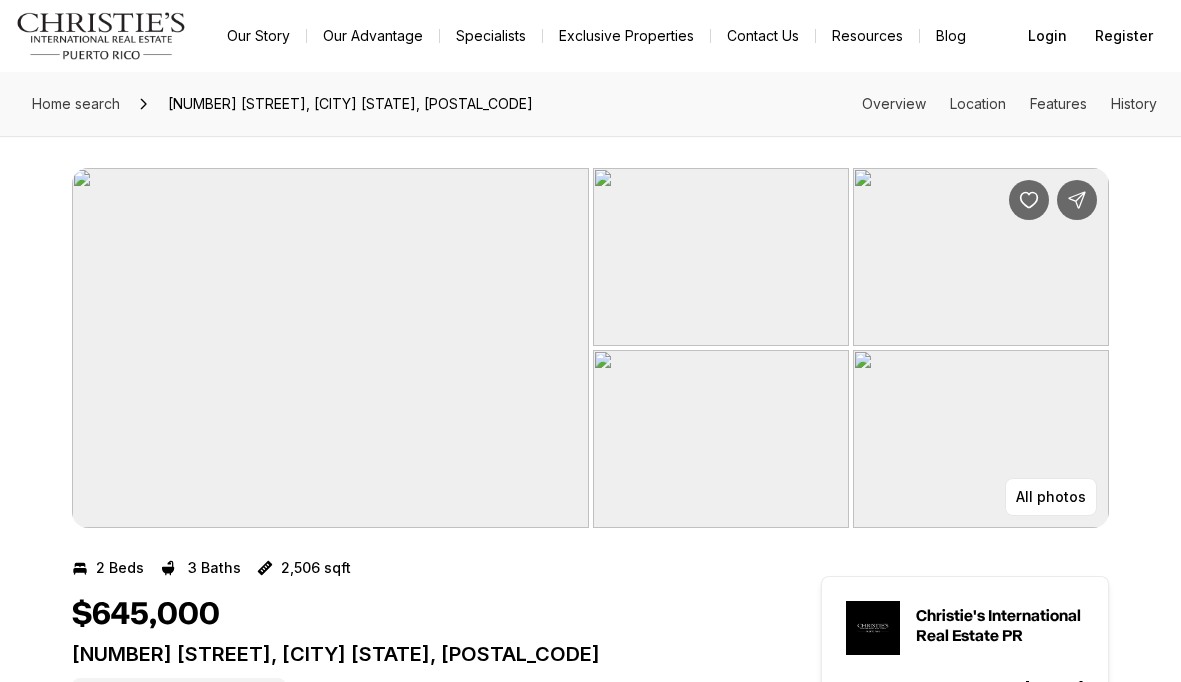 scroll, scrollTop: 0, scrollLeft: 0, axis: both 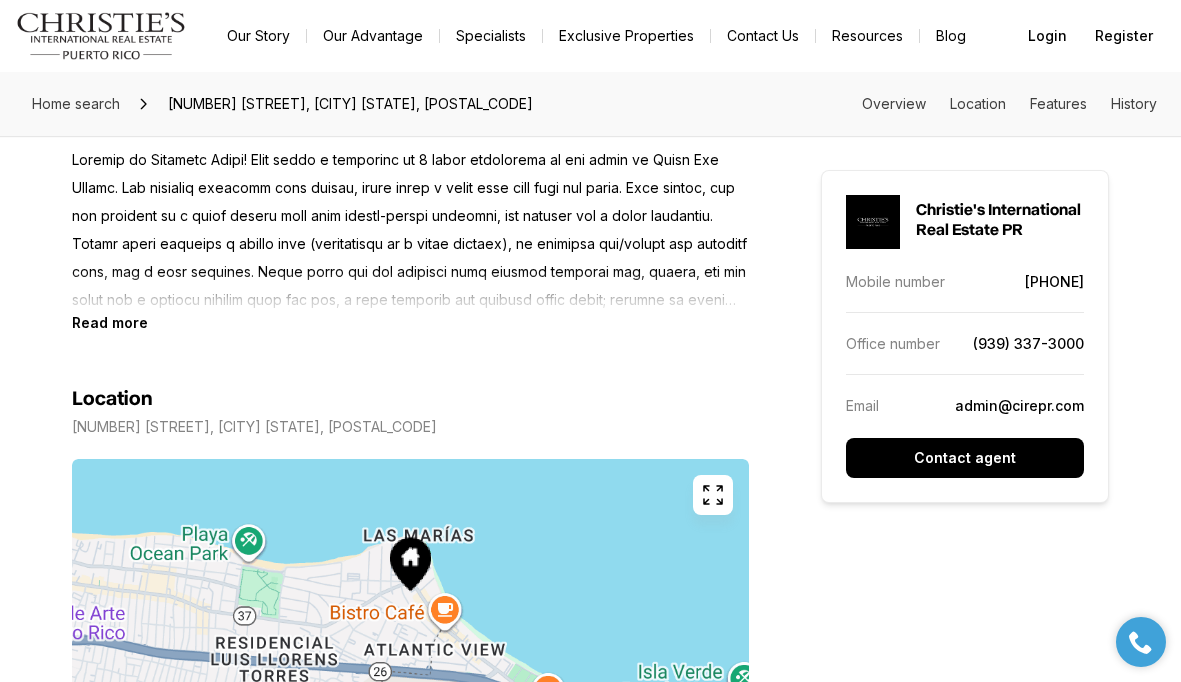 click on "Read more" at bounding box center (110, 322) 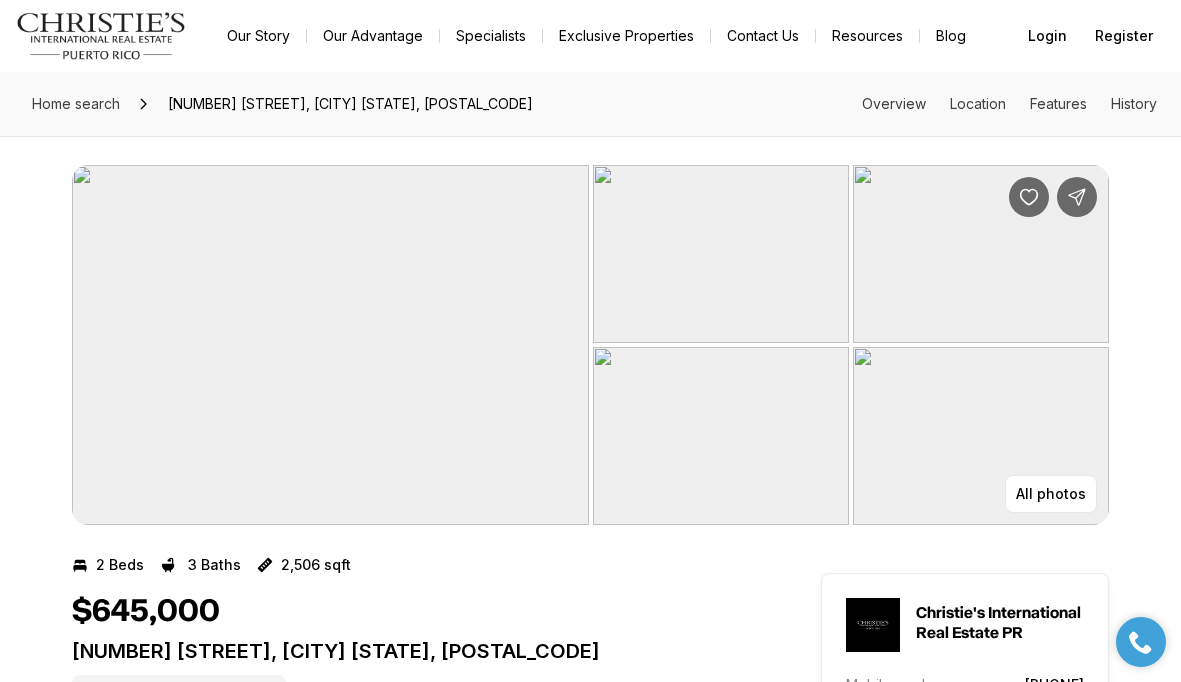 scroll, scrollTop: 0, scrollLeft: 0, axis: both 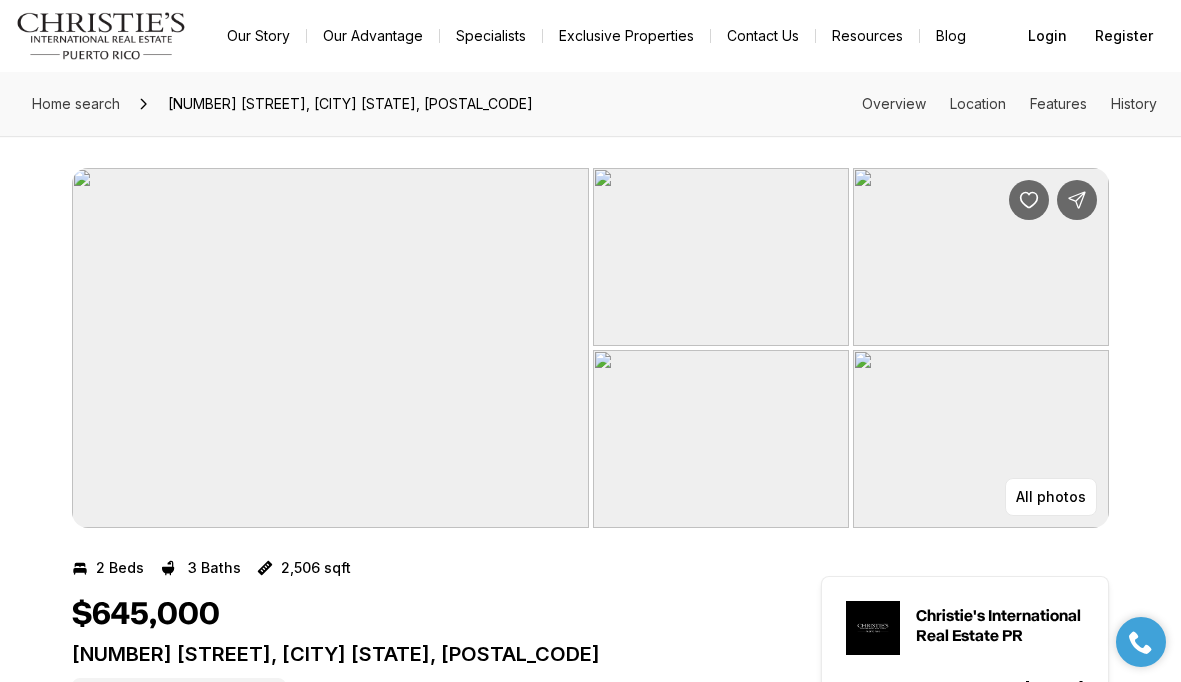 click at bounding box center [330, 348] 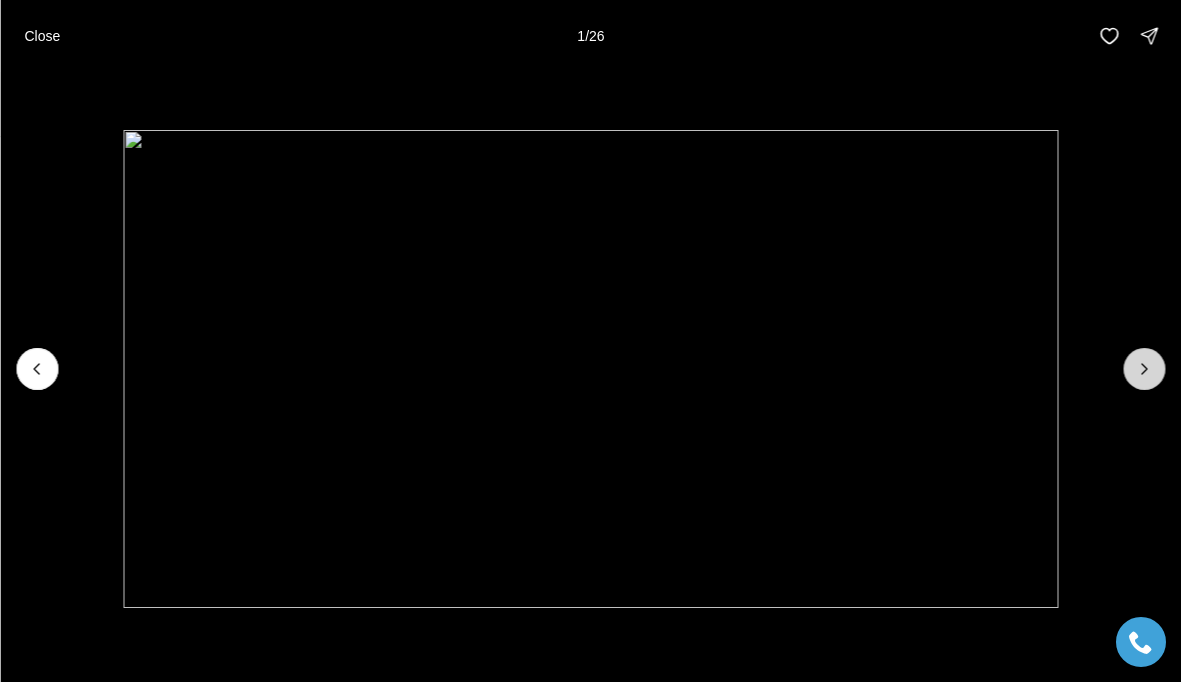 click at bounding box center [1144, 369] 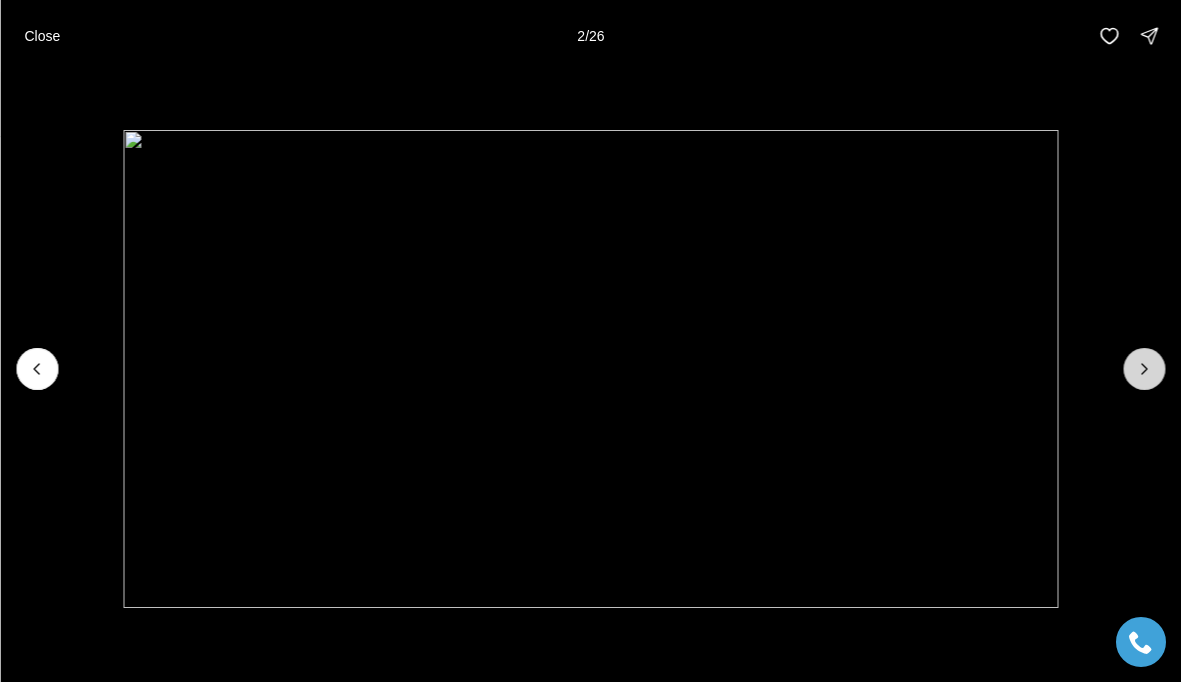 click at bounding box center [1144, 369] 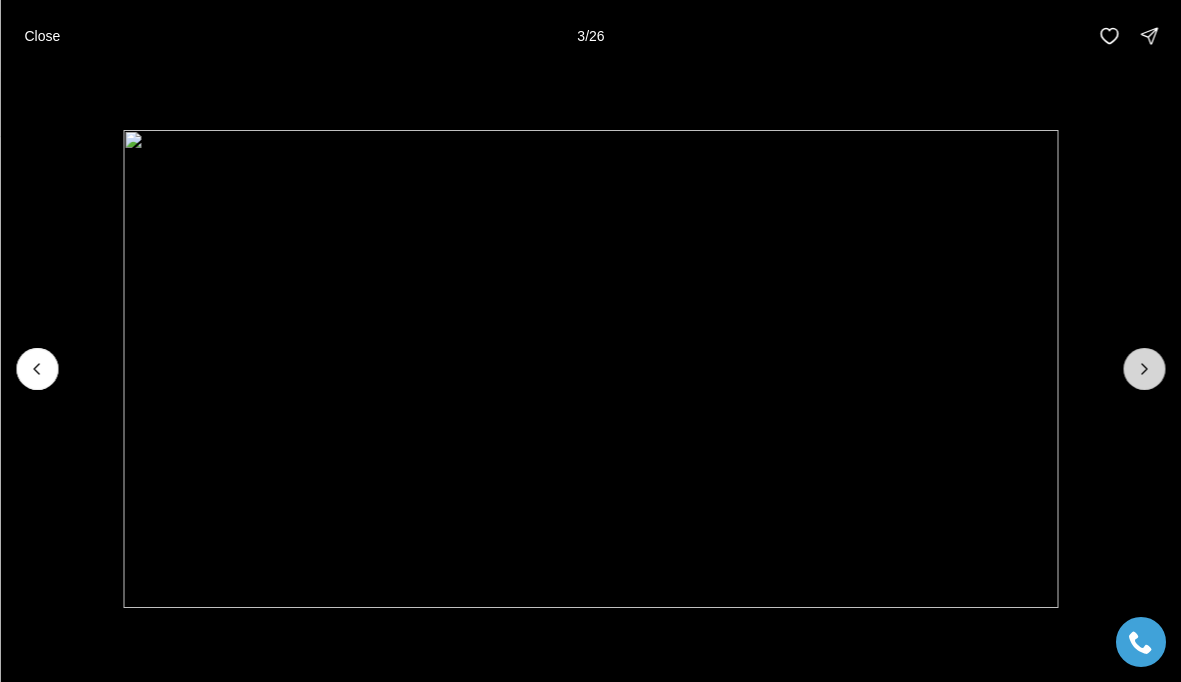 click at bounding box center (1144, 369) 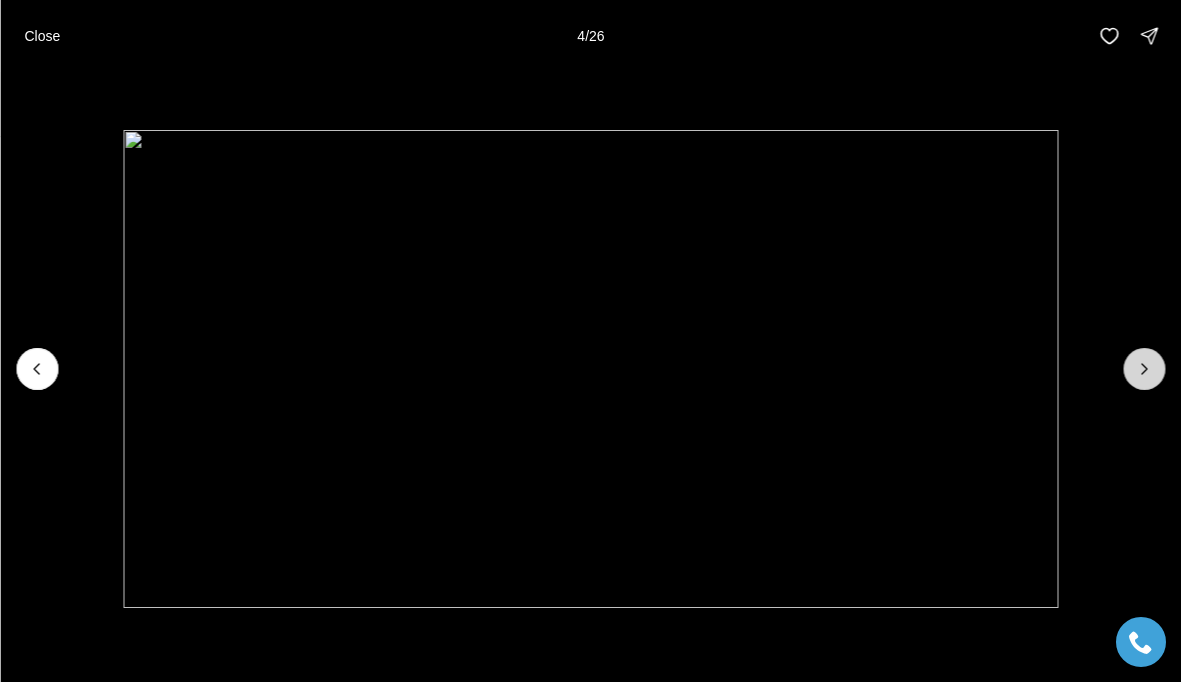 click at bounding box center [1144, 369] 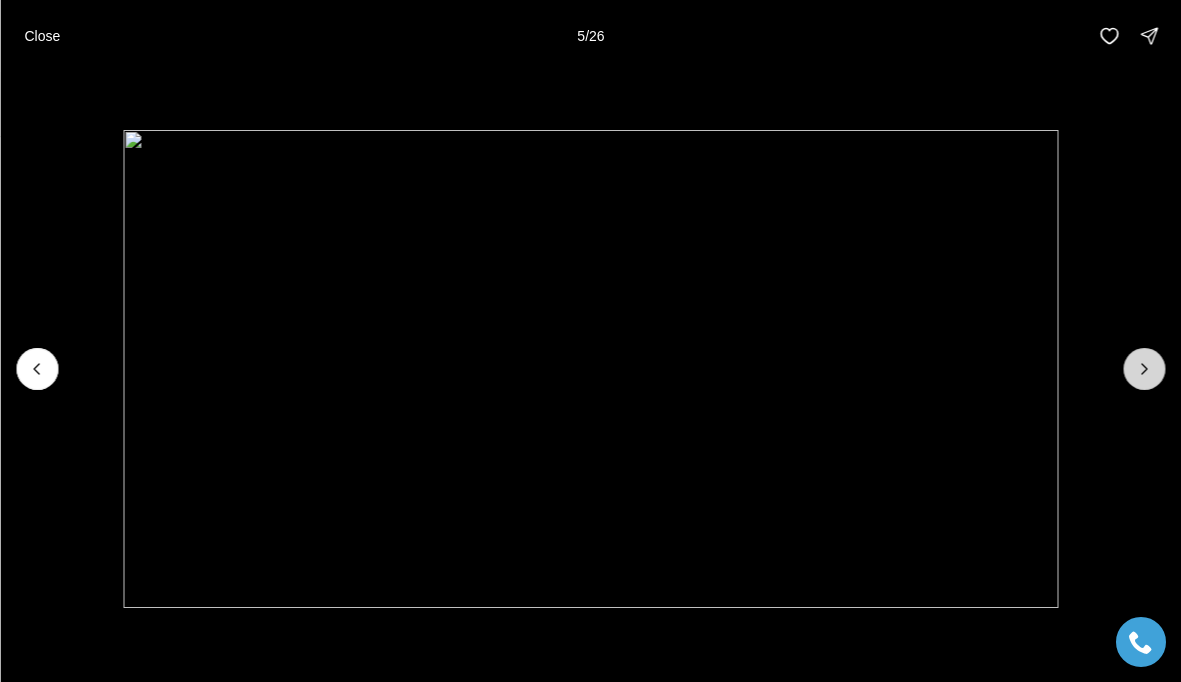 click at bounding box center [1144, 369] 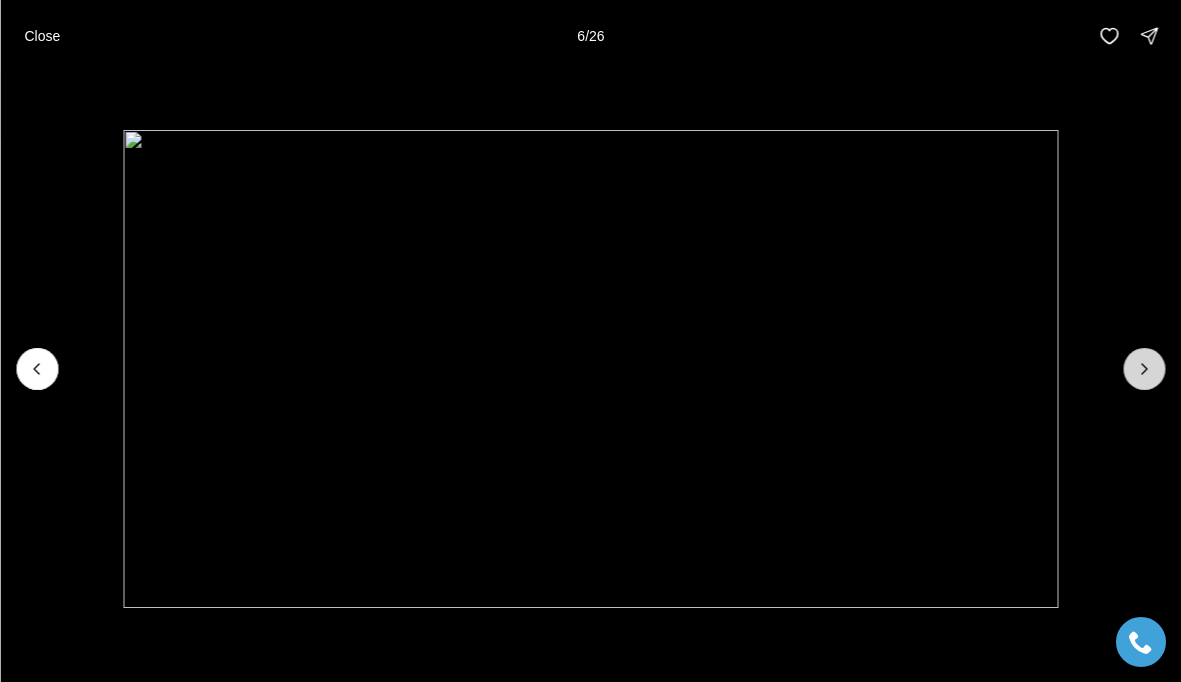 click at bounding box center (1144, 369) 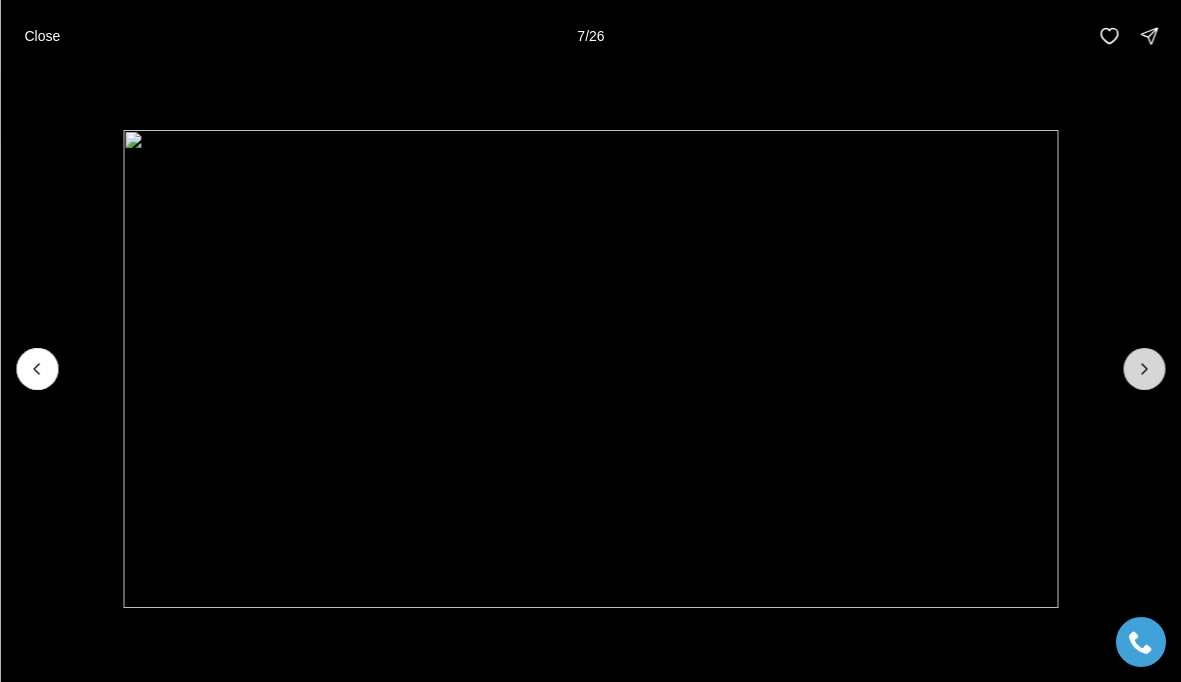 click at bounding box center [1144, 369] 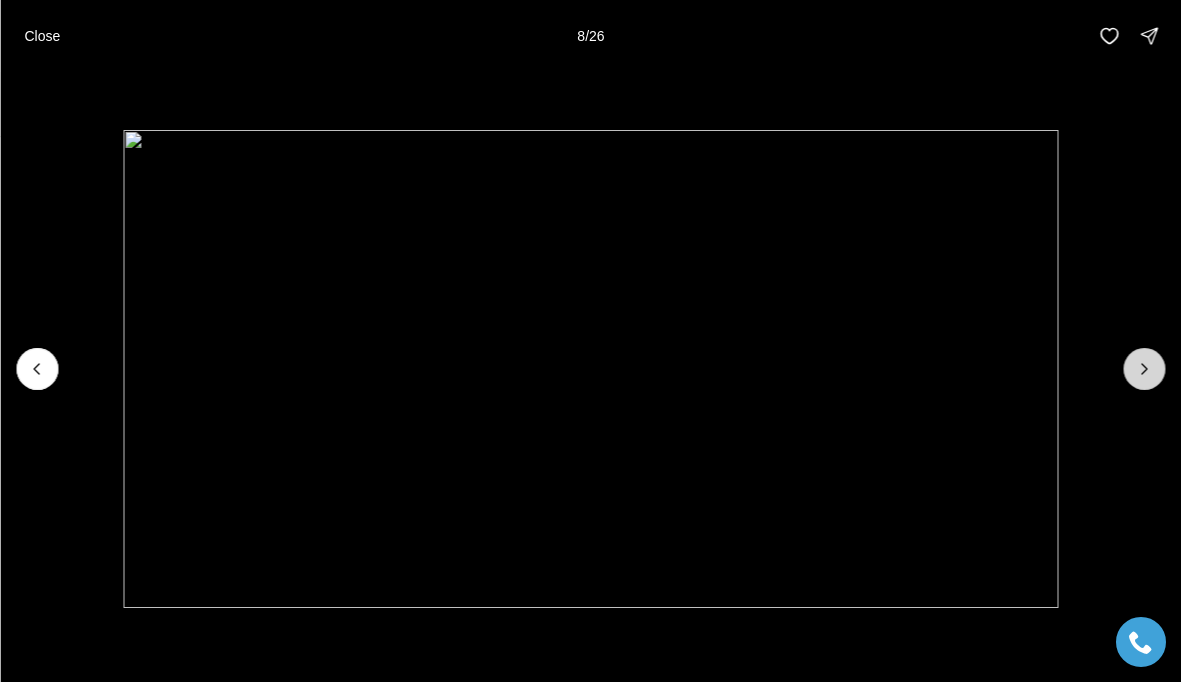 click at bounding box center (1144, 369) 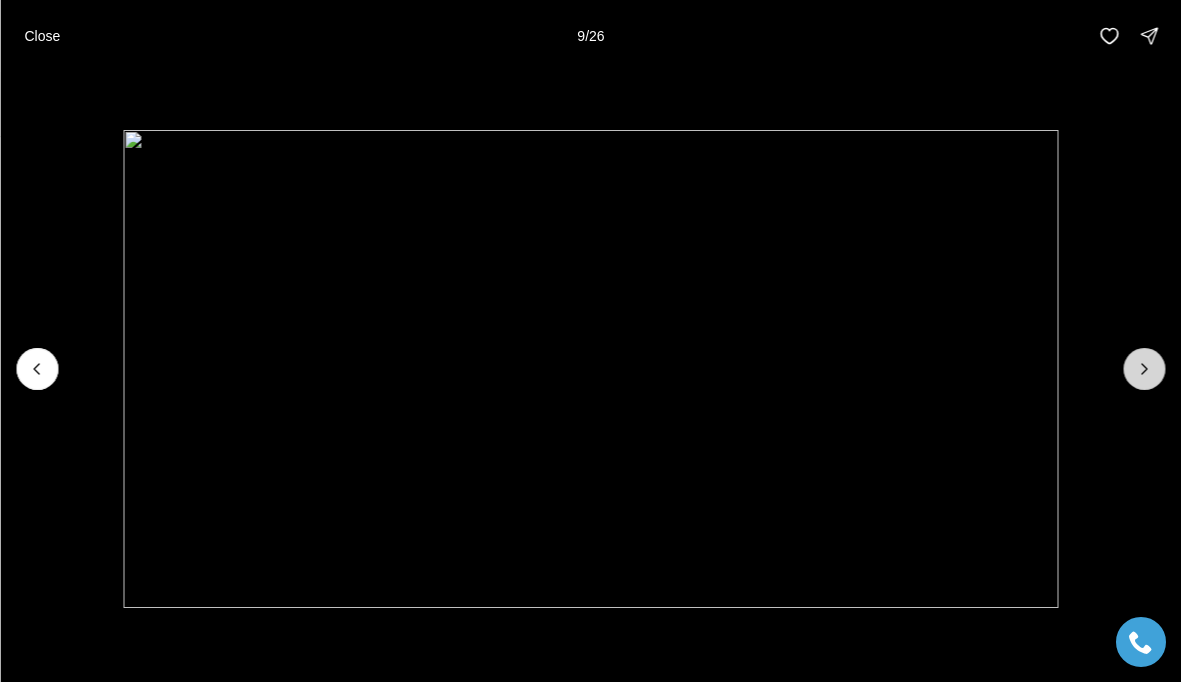 click at bounding box center (1144, 369) 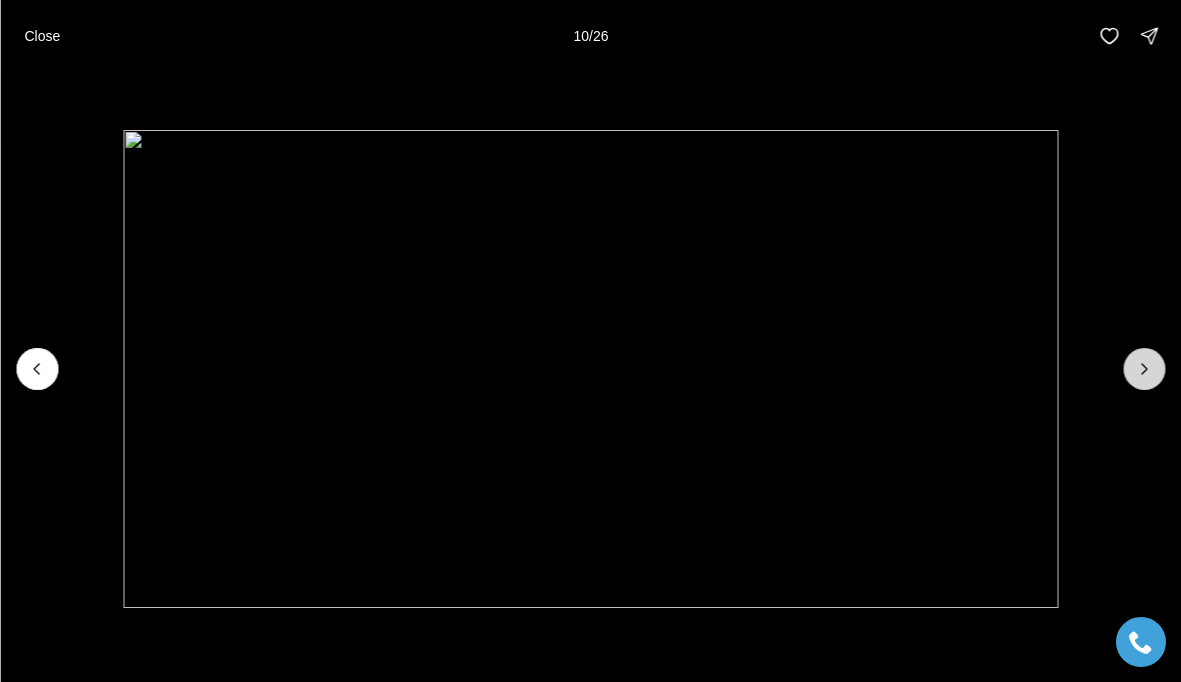 click at bounding box center [1144, 369] 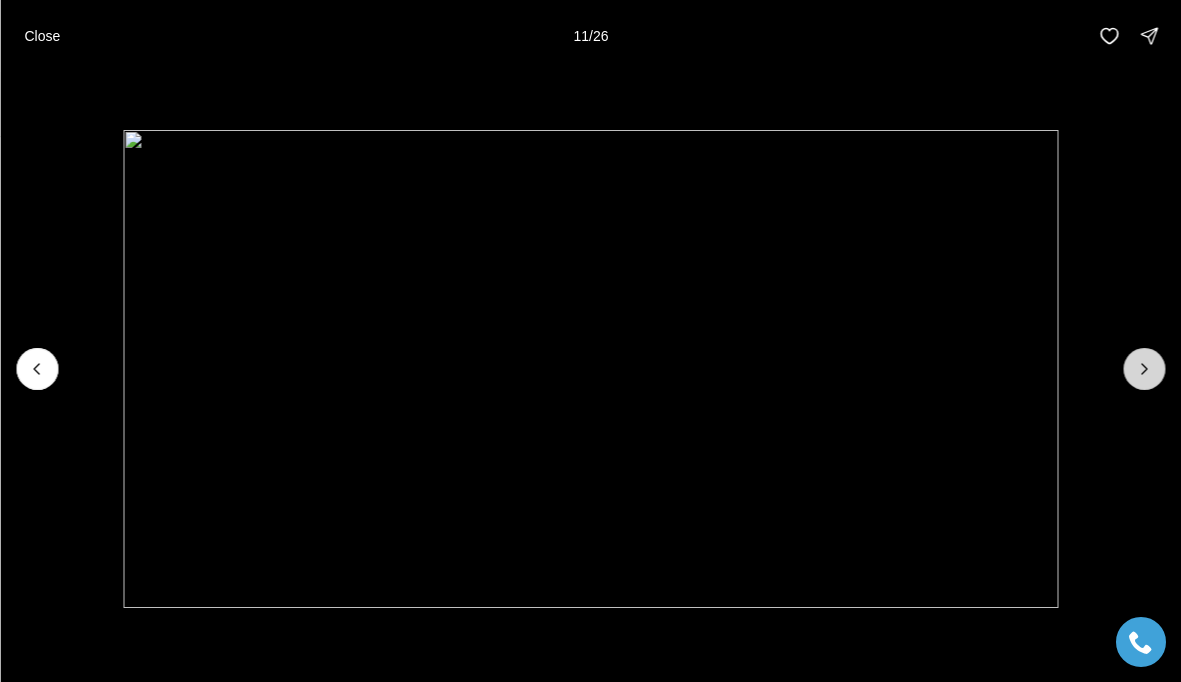 click at bounding box center [1144, 369] 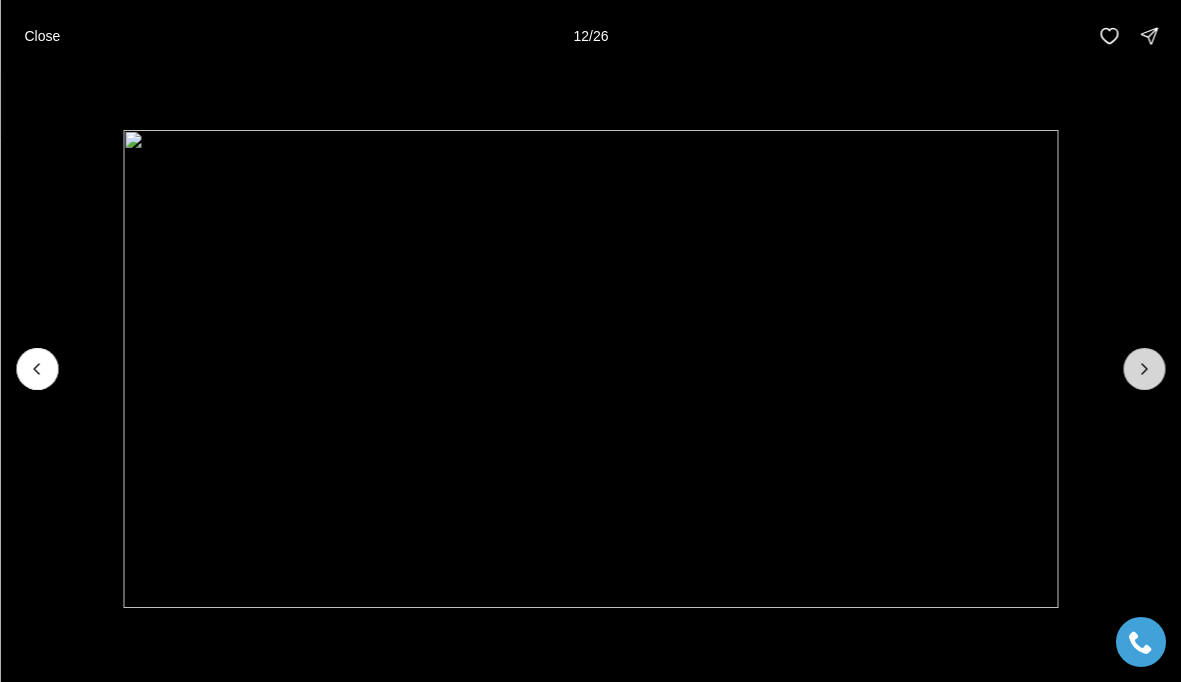 click at bounding box center [1144, 369] 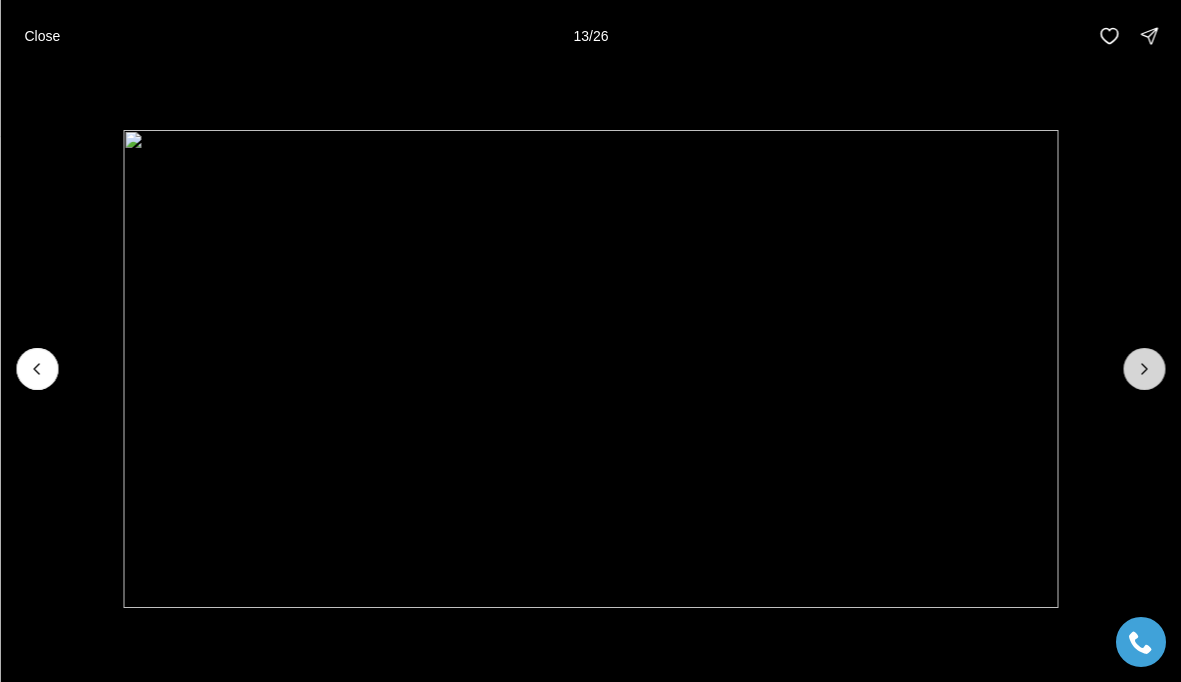 click at bounding box center (1144, 369) 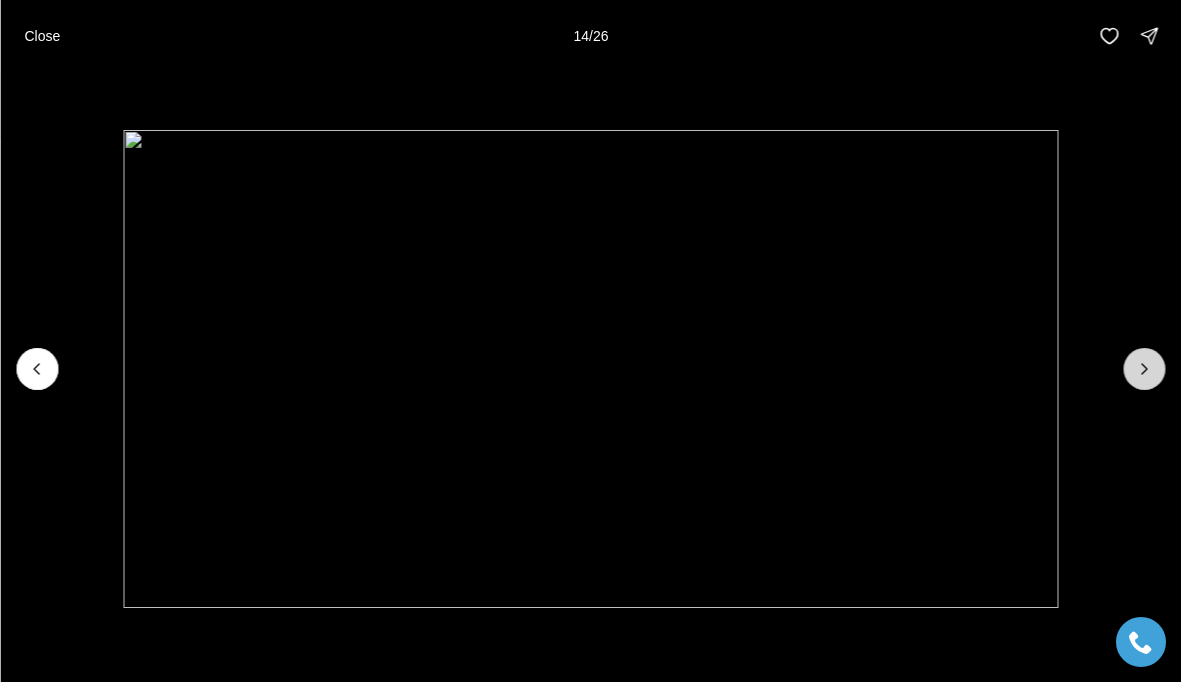 click at bounding box center (1144, 369) 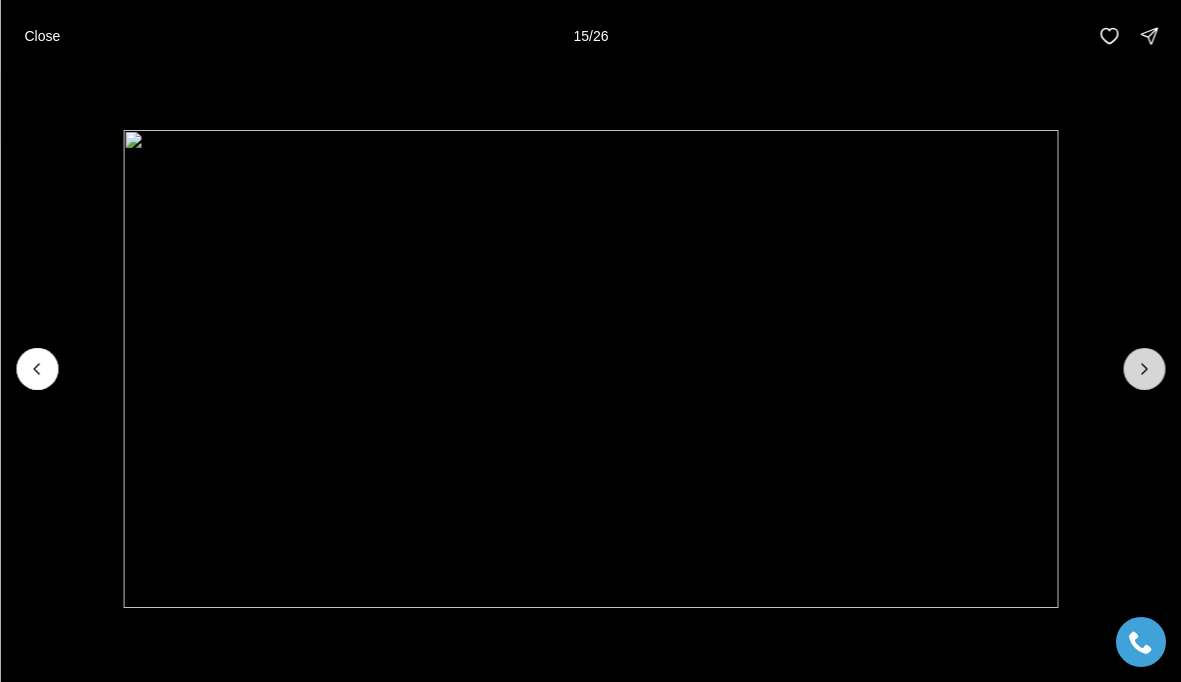 click at bounding box center (1144, 369) 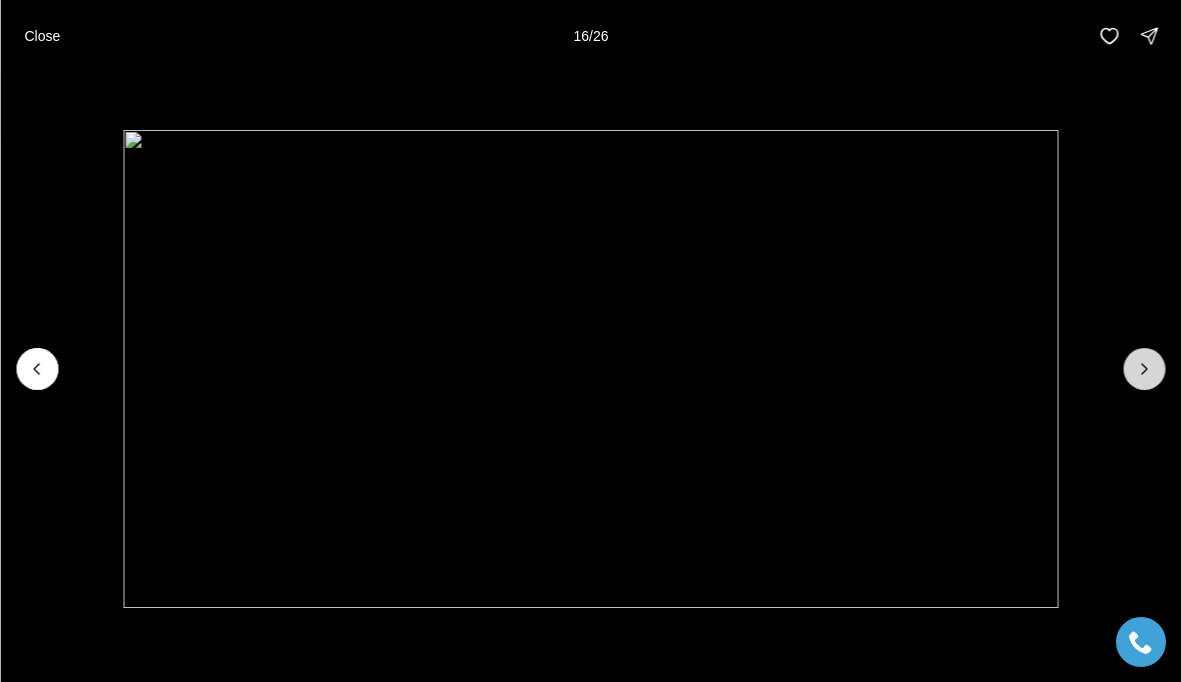 click at bounding box center (1144, 369) 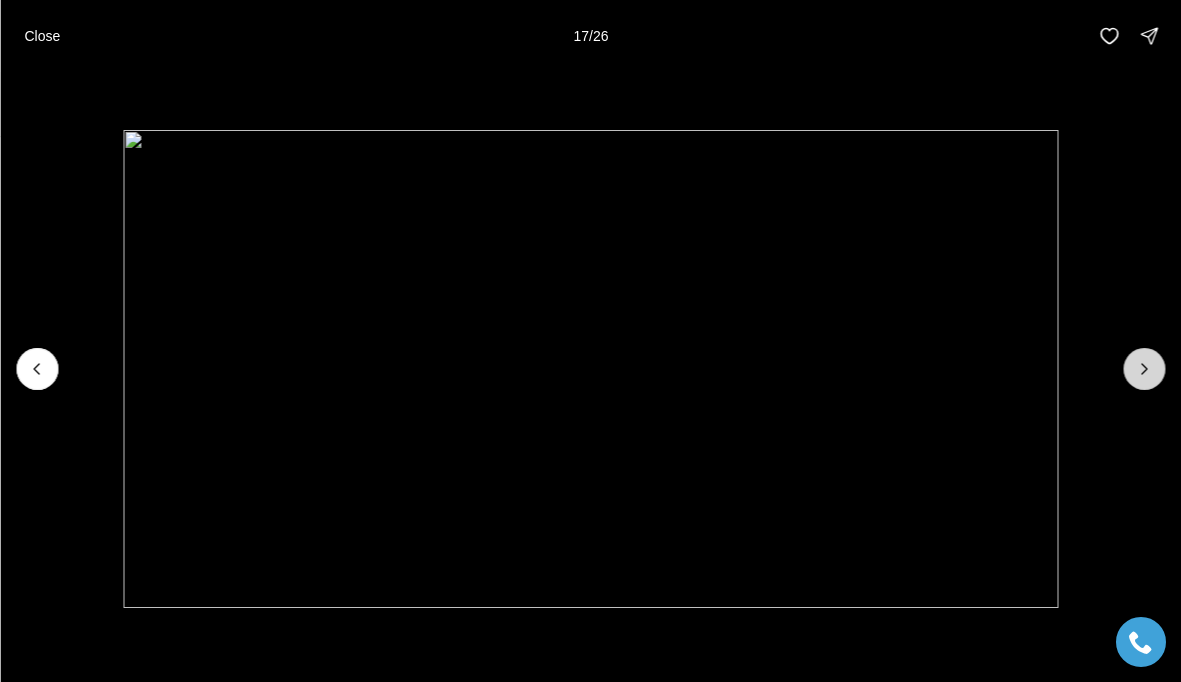 click at bounding box center [1144, 369] 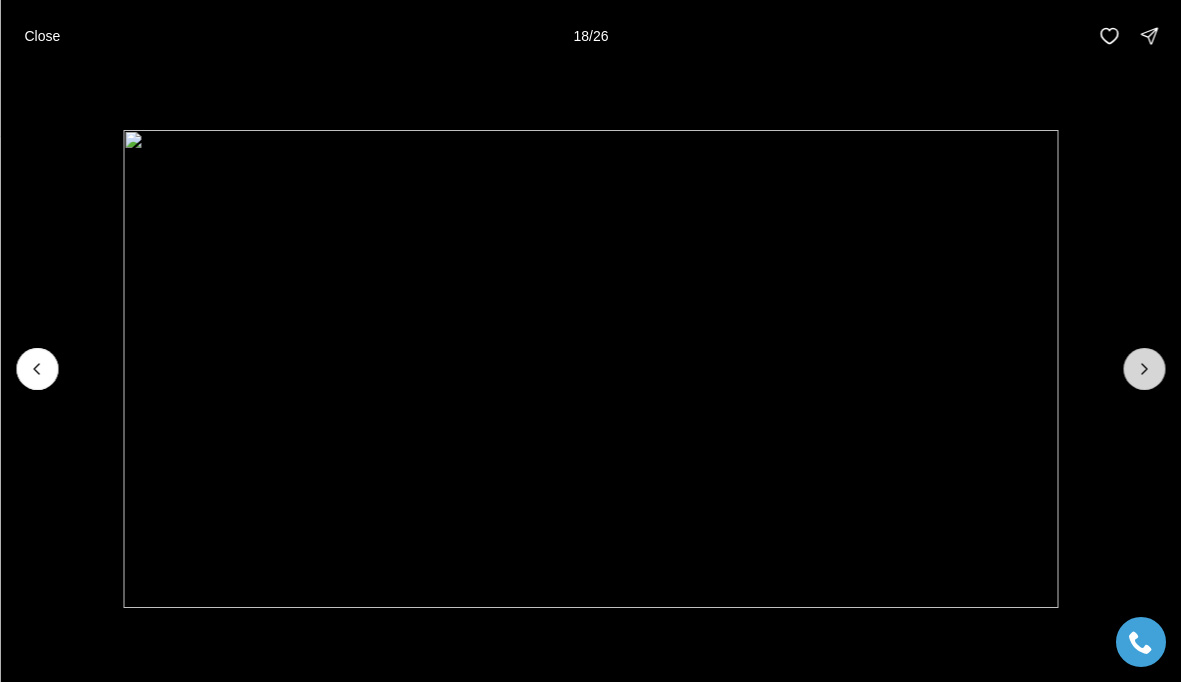 click at bounding box center [1144, 369] 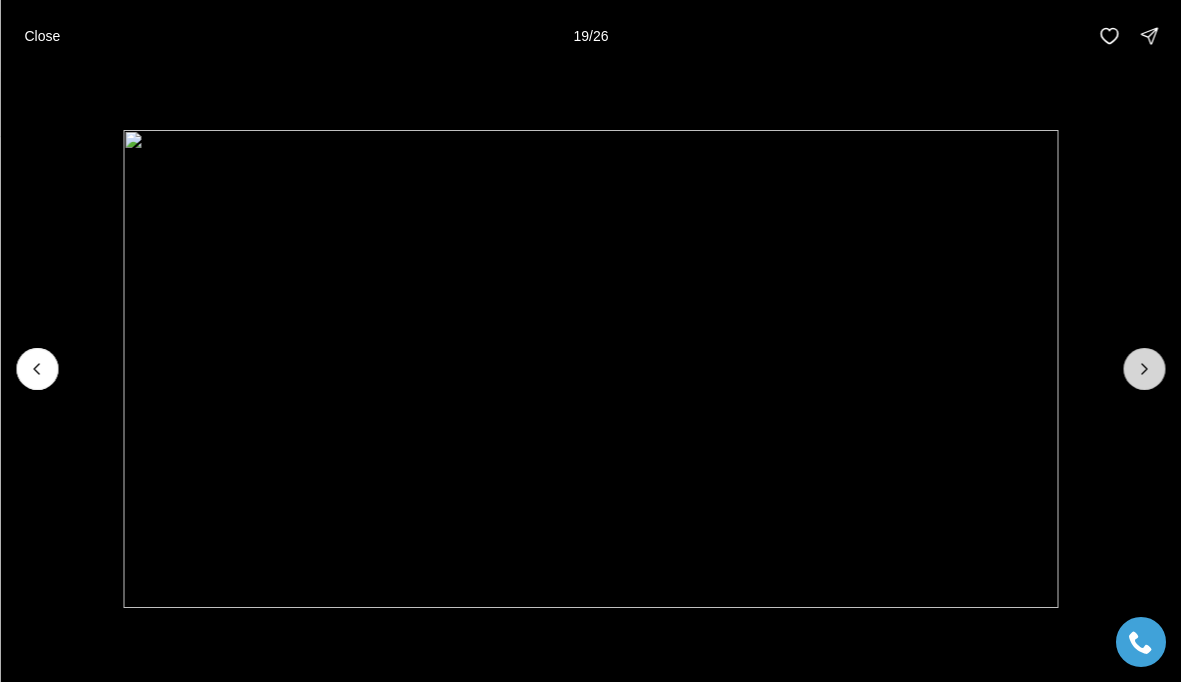 click at bounding box center (1144, 369) 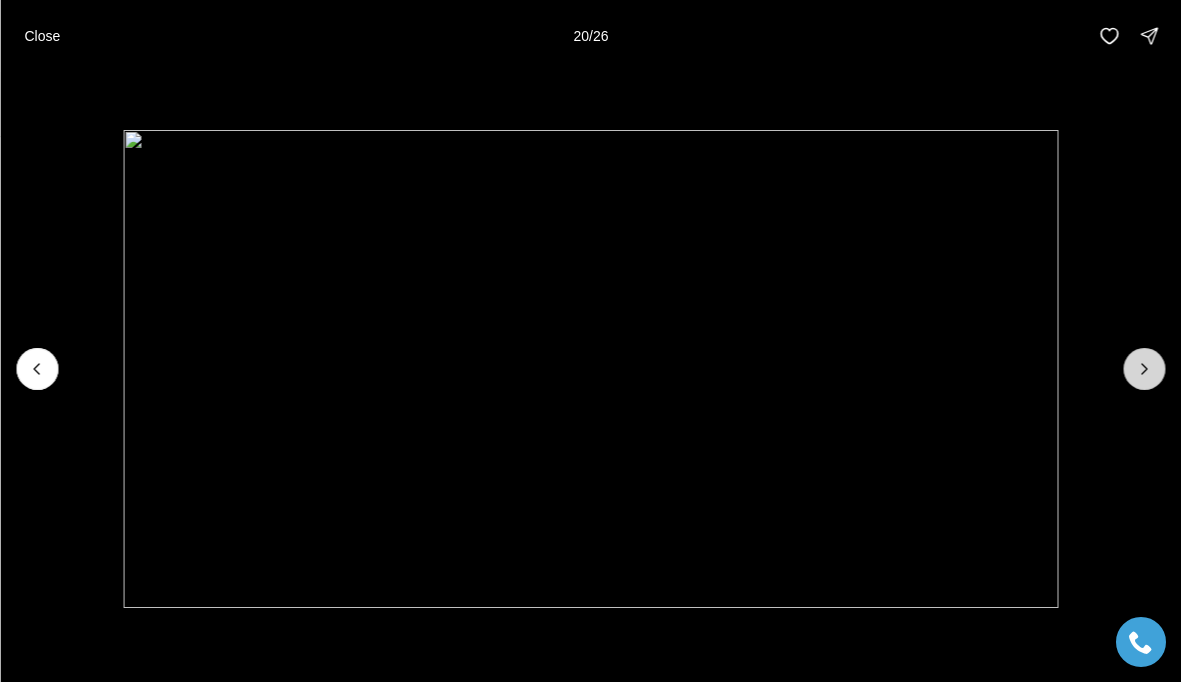 click at bounding box center (1144, 369) 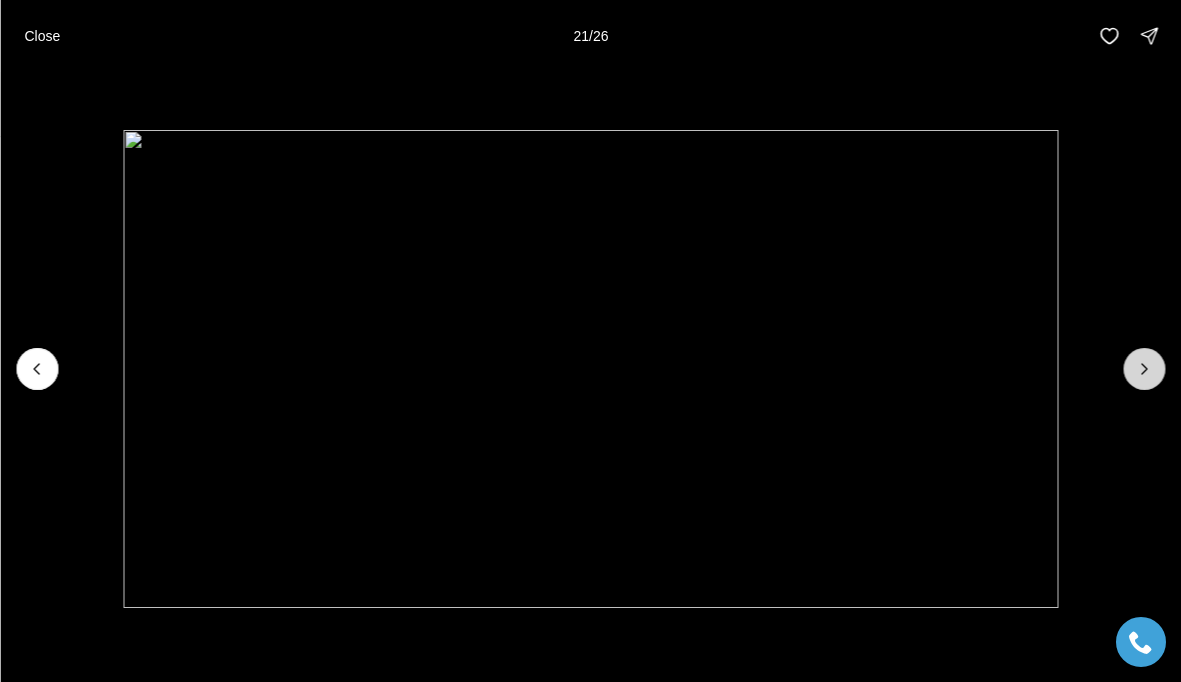 click at bounding box center (1144, 369) 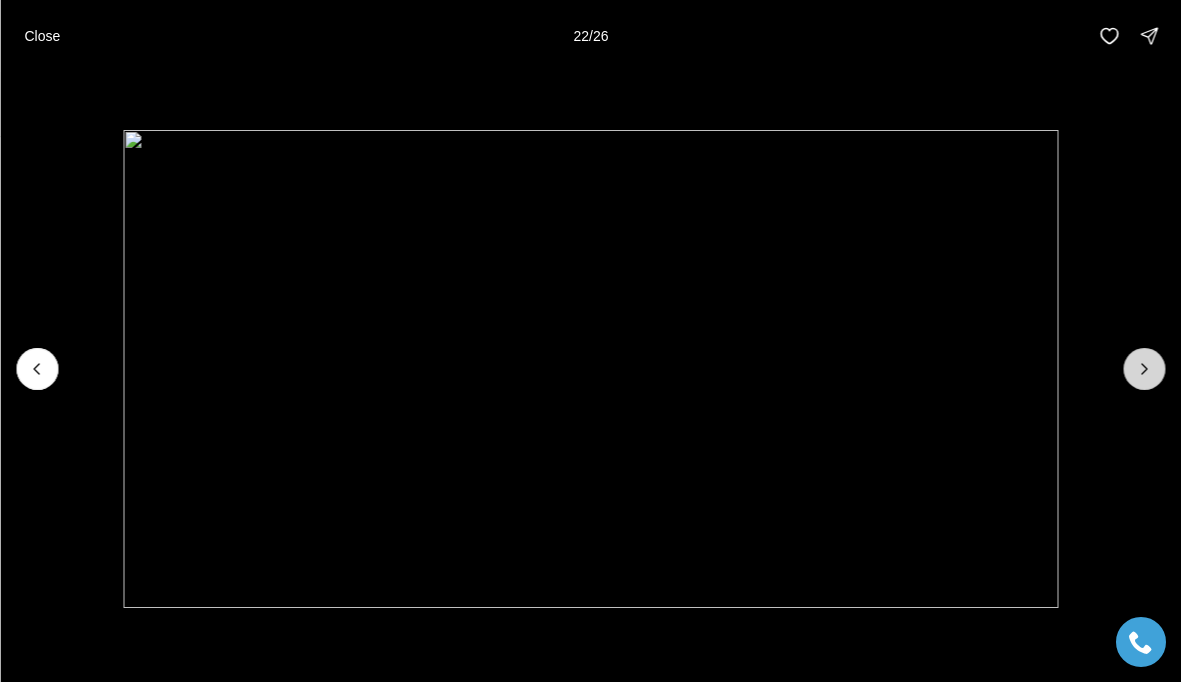 click at bounding box center (1144, 369) 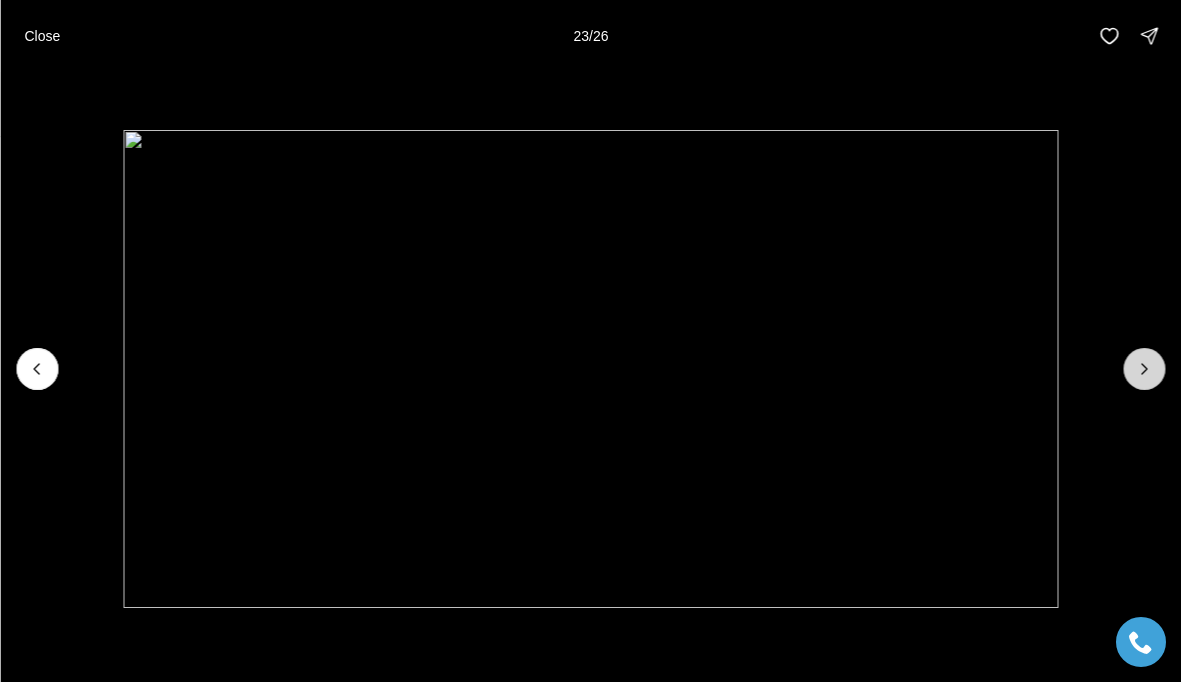 click at bounding box center (1144, 369) 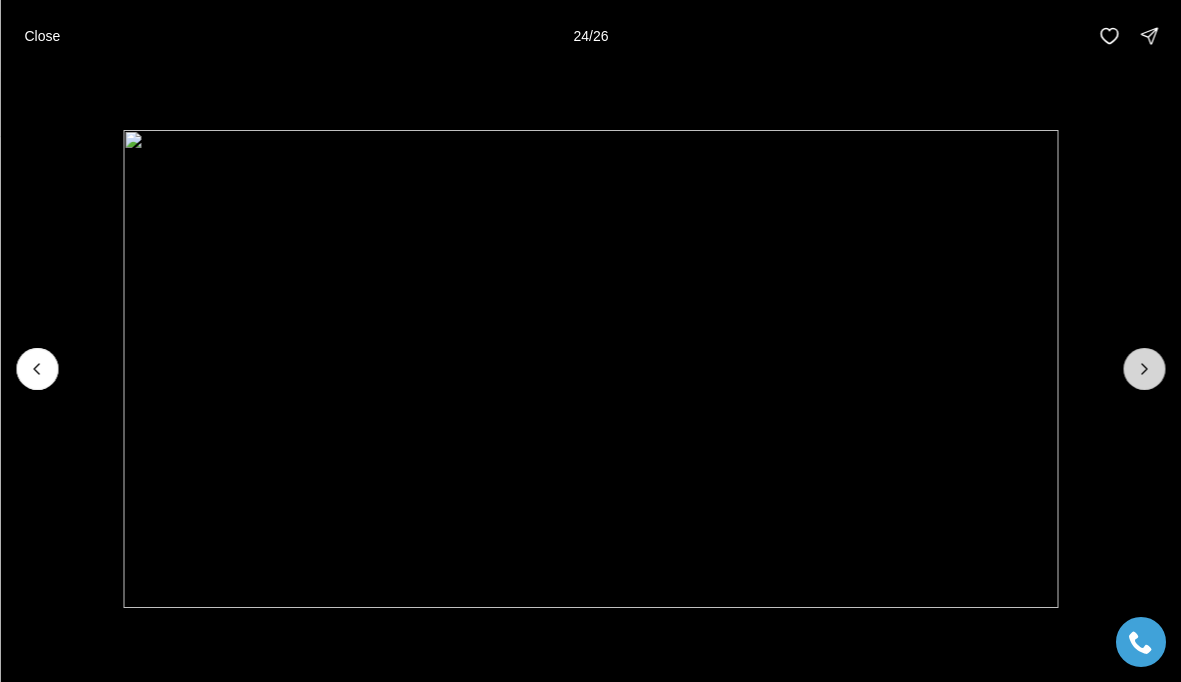 click at bounding box center (1144, 369) 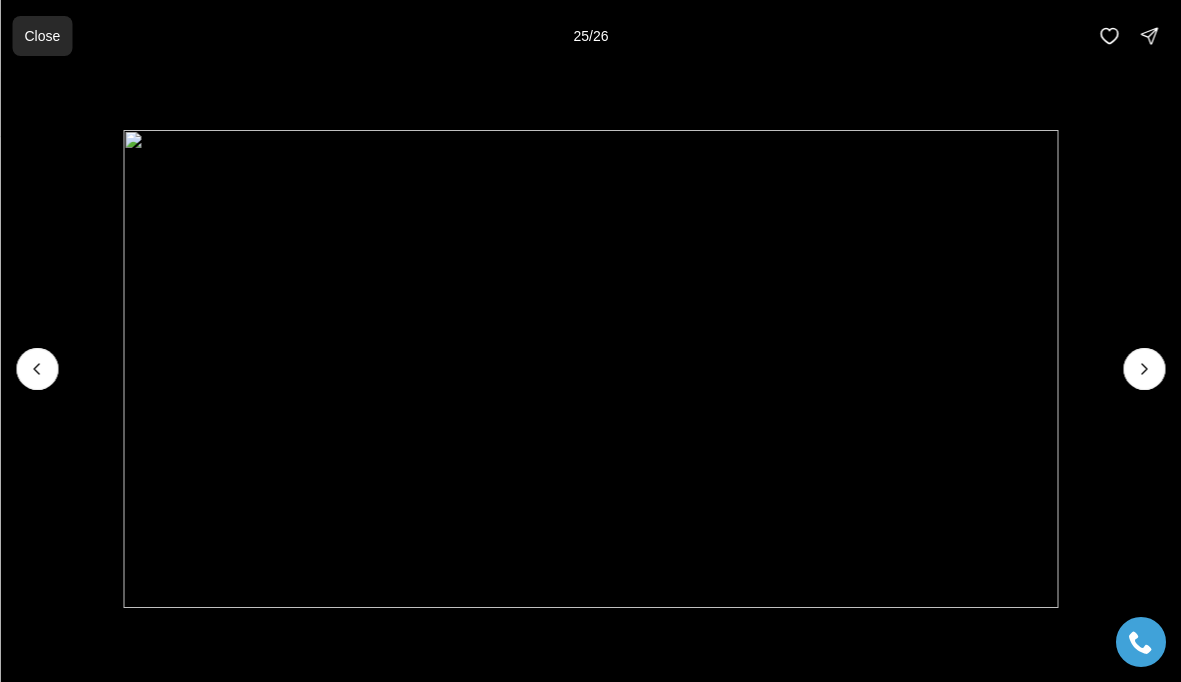 click on "Close" at bounding box center (42, 36) 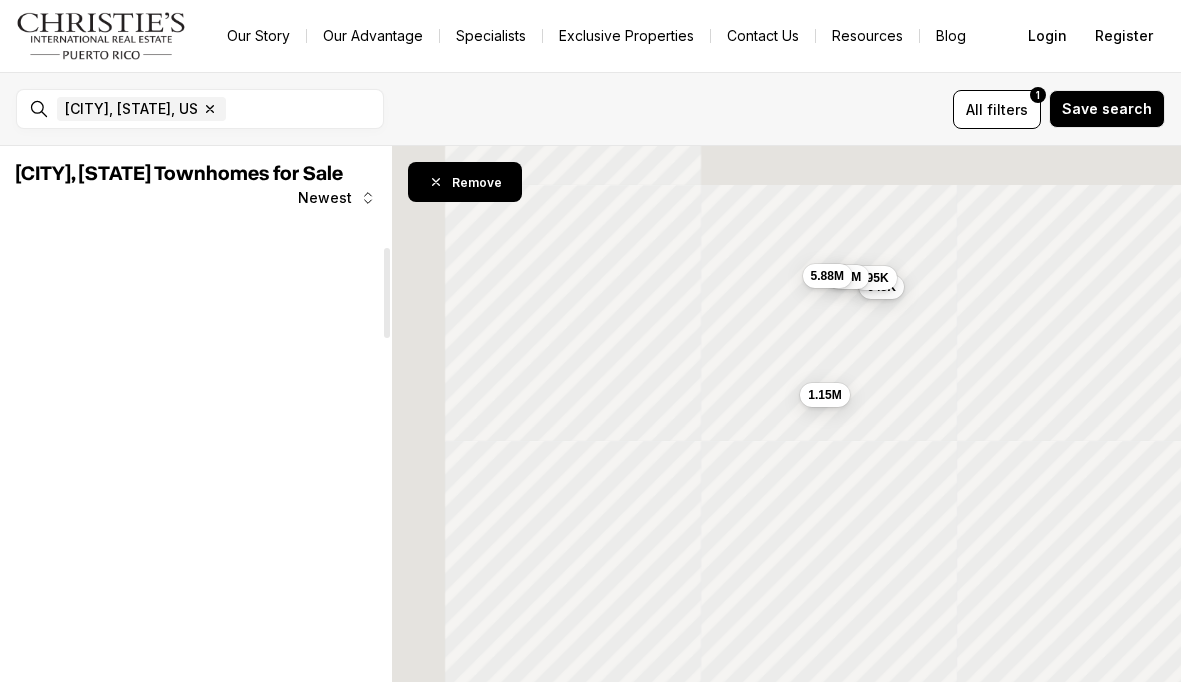scroll, scrollTop: 0, scrollLeft: 0, axis: both 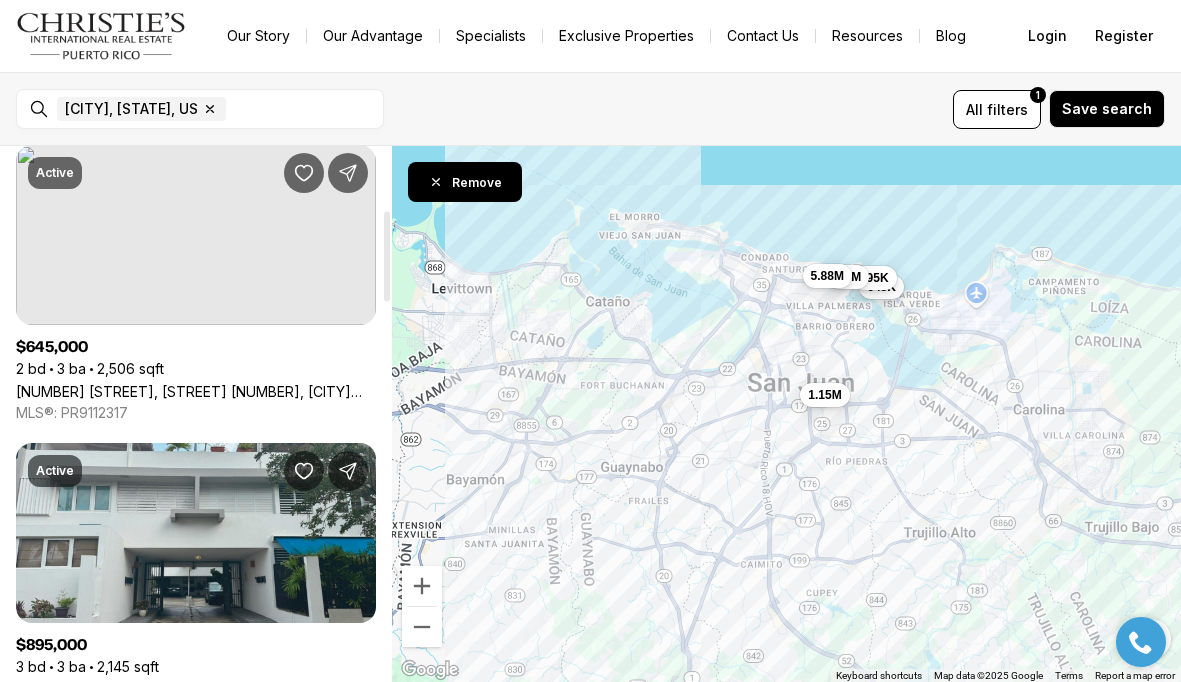 click on "0 [STREET] #2, [CITY] [STATE], [POSTAL_CODE]" at bounding box center (196, 689) 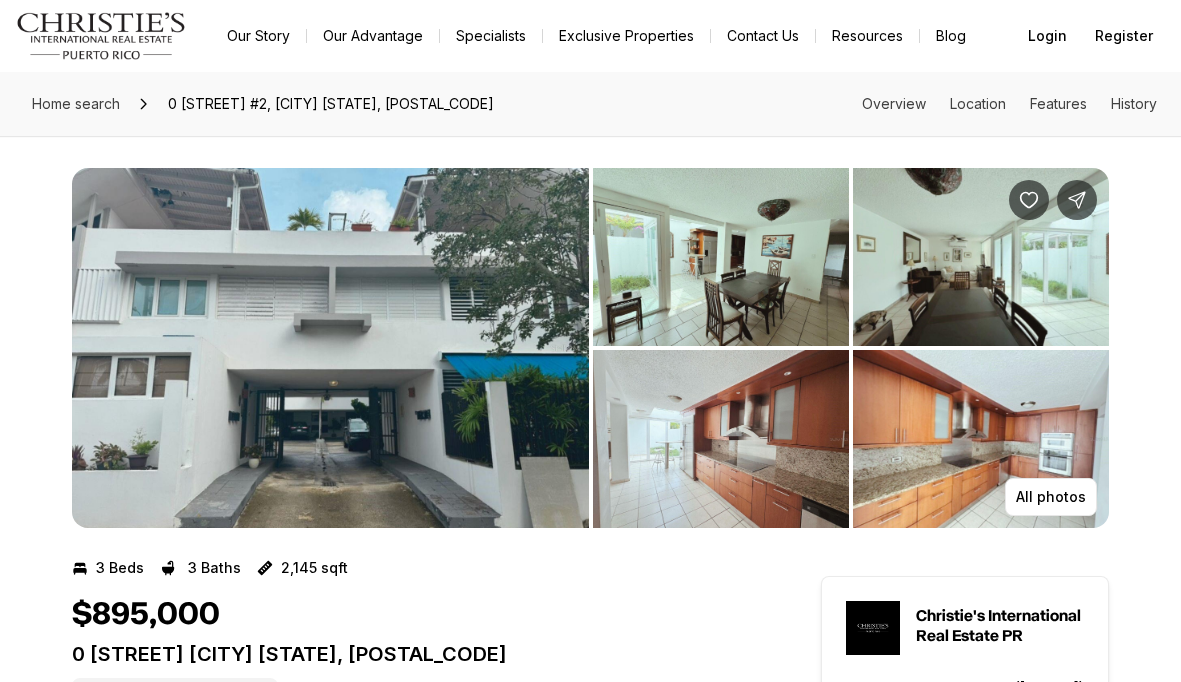 scroll, scrollTop: 0, scrollLeft: 0, axis: both 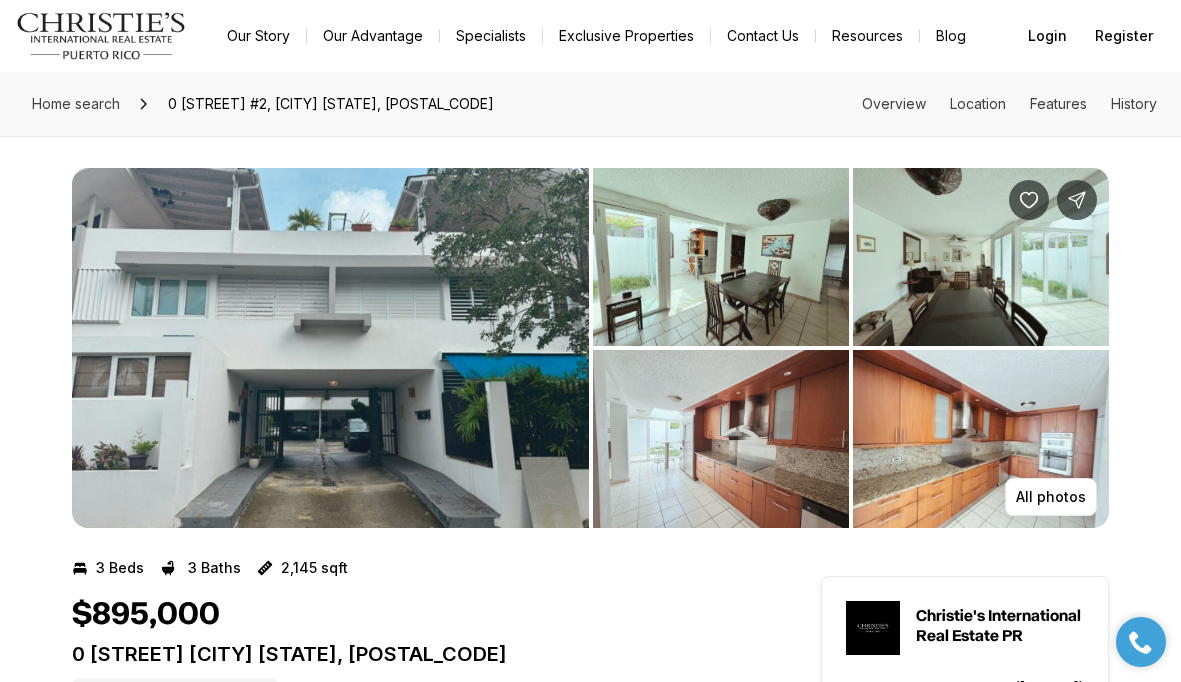 click at bounding box center [330, 348] 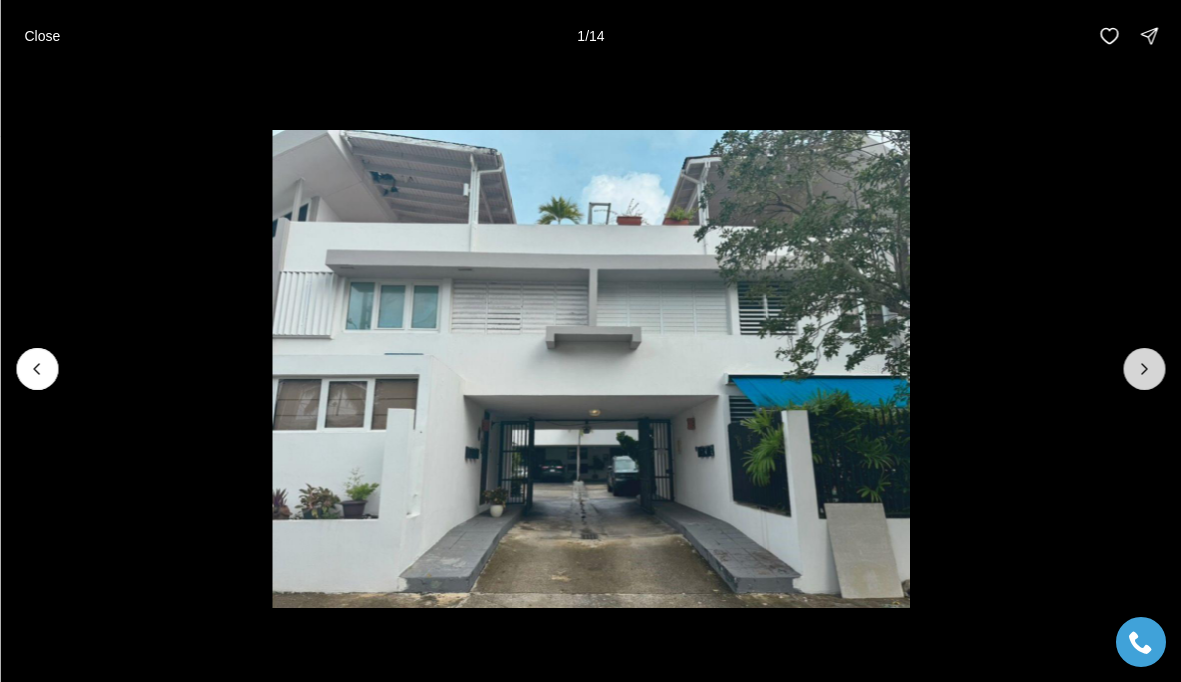 click at bounding box center [1144, 369] 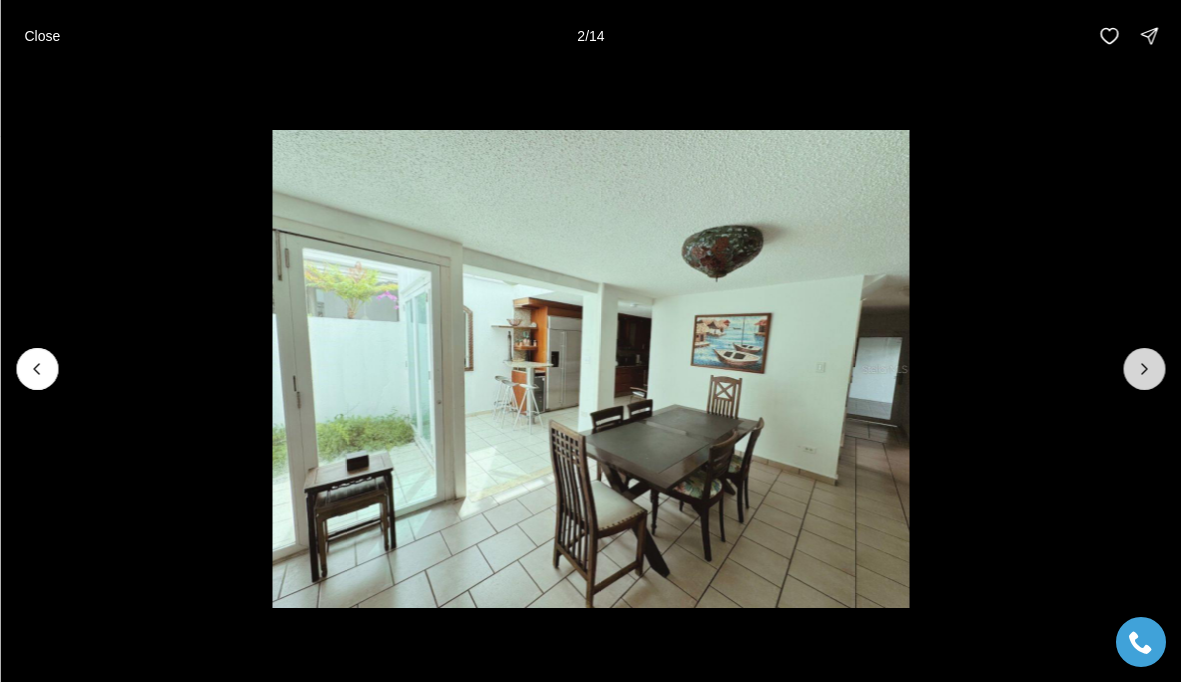click at bounding box center [1144, 369] 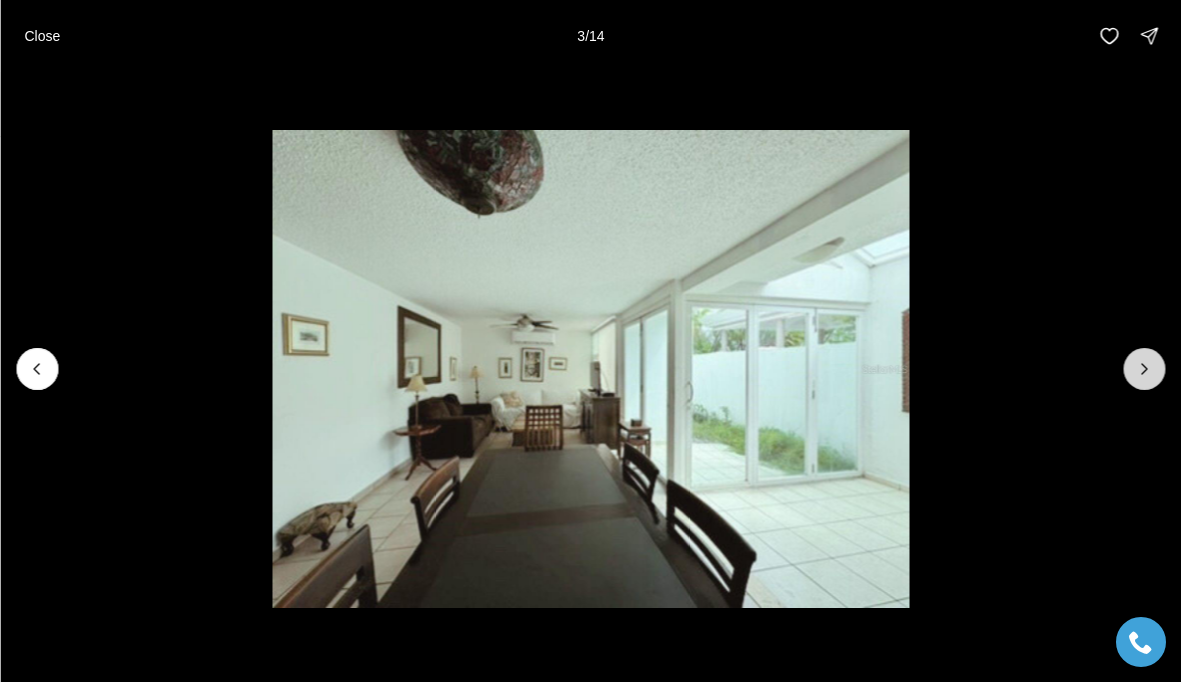 click at bounding box center [1144, 369] 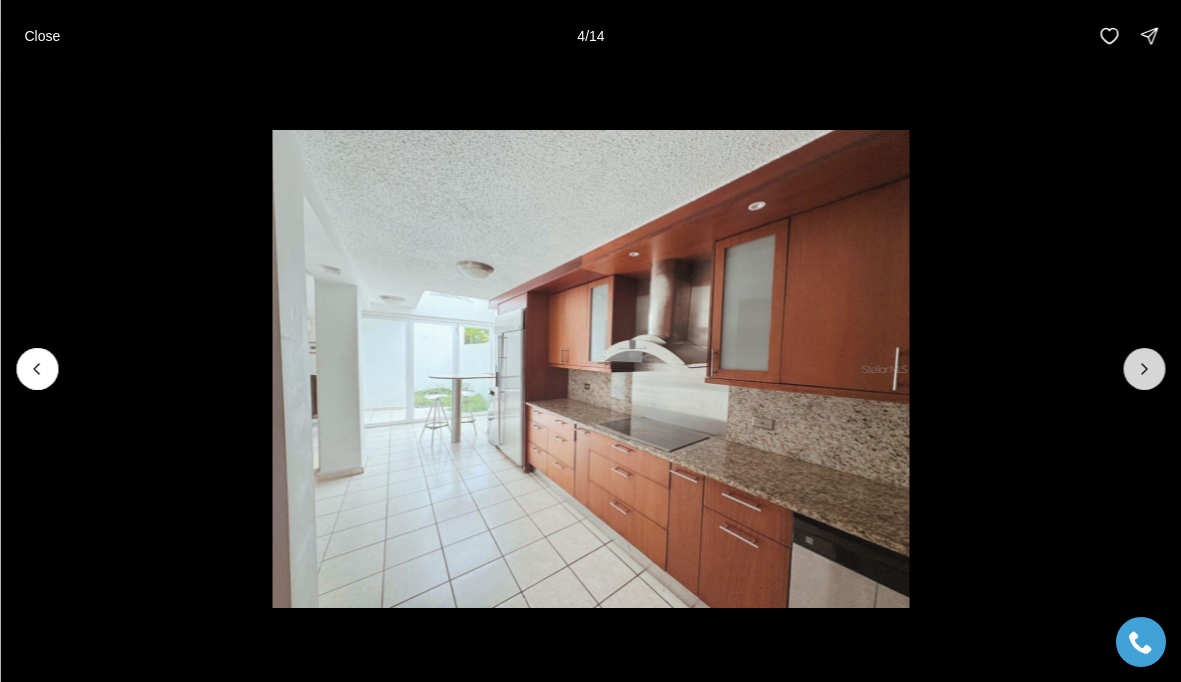 click at bounding box center [1144, 369] 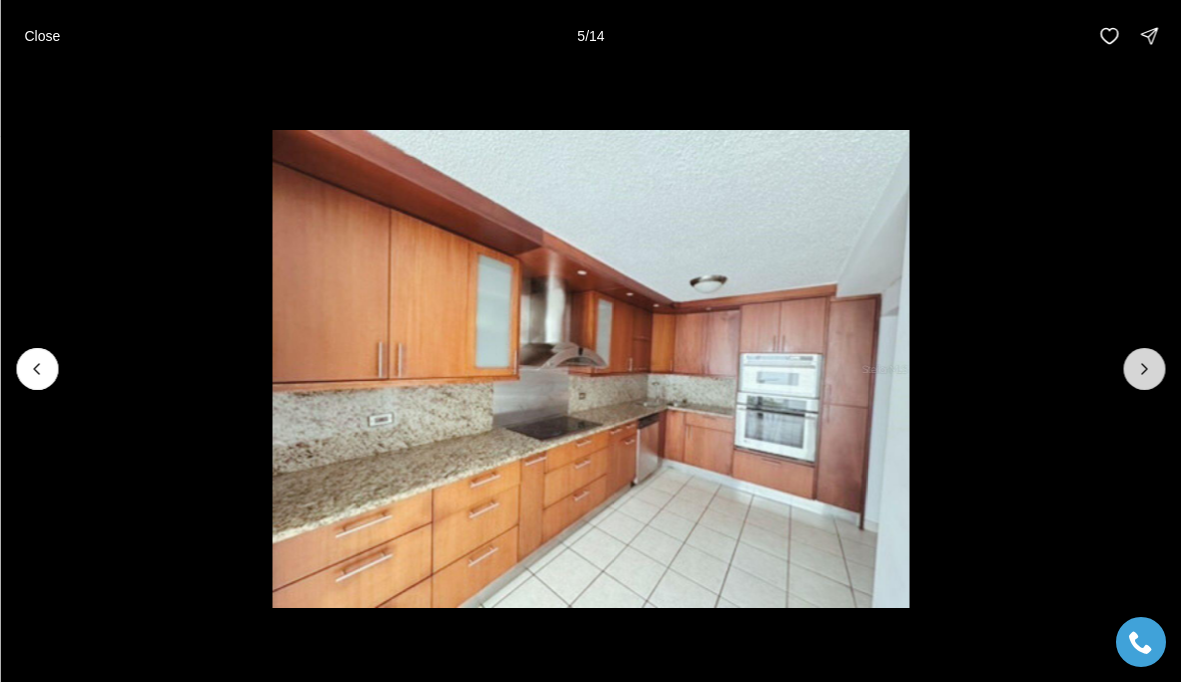 click at bounding box center [1144, 369] 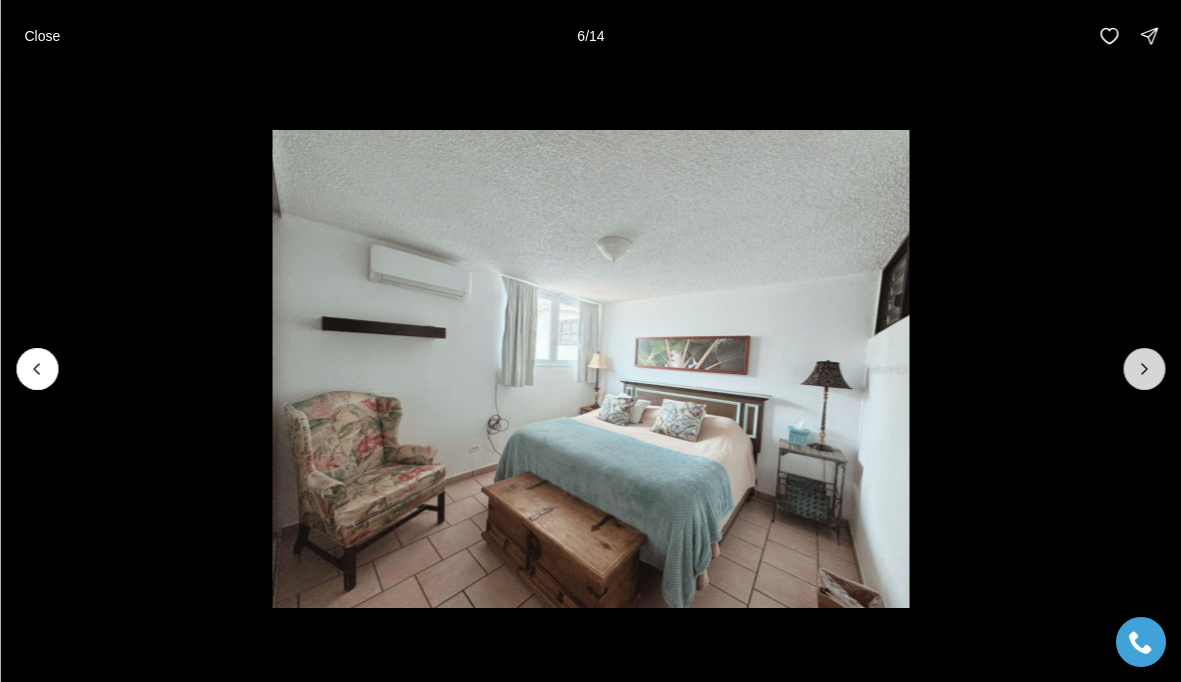 click at bounding box center (1144, 369) 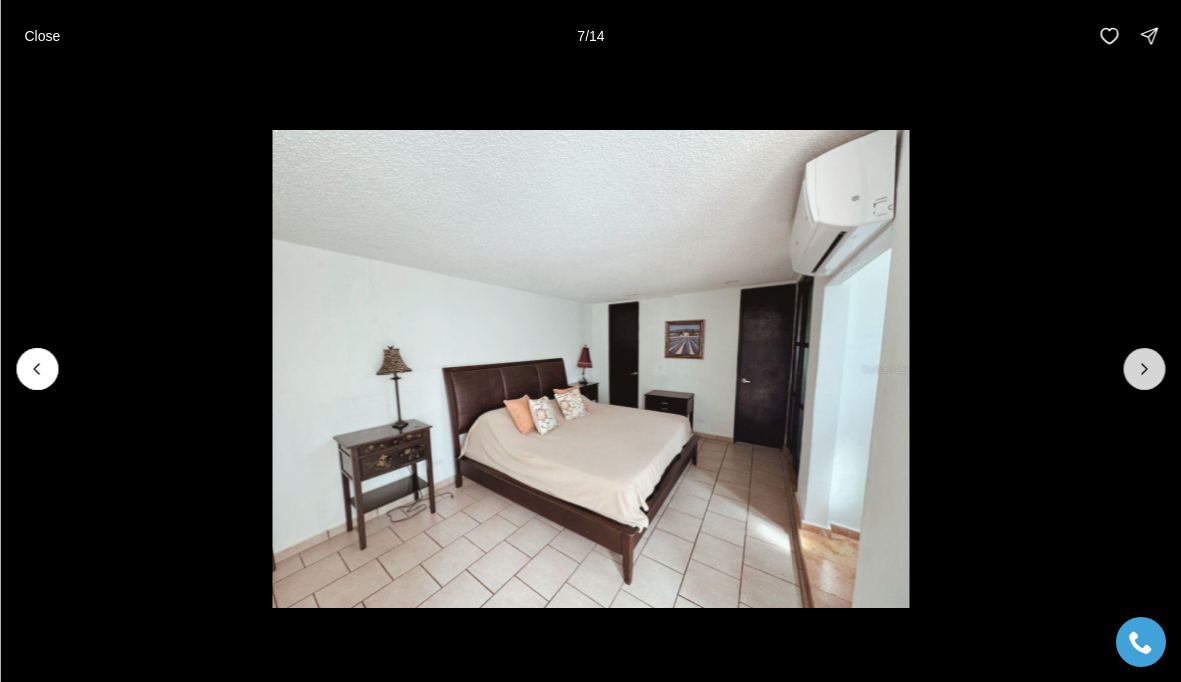 click at bounding box center [1144, 369] 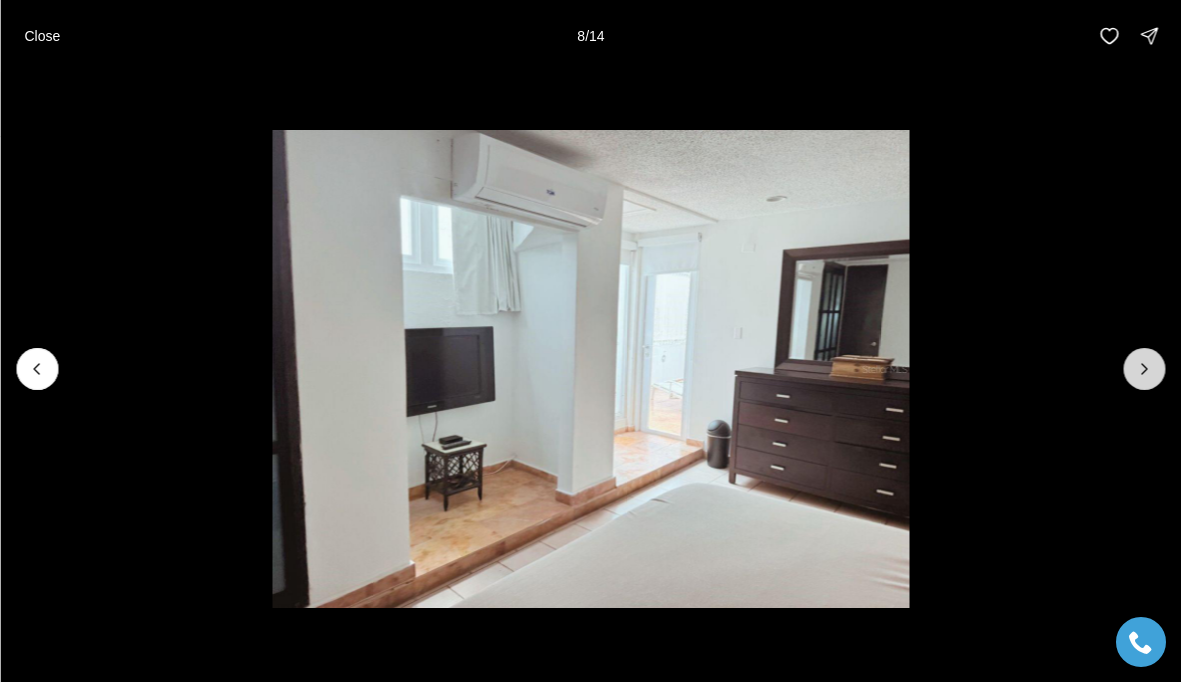 click at bounding box center [1144, 369] 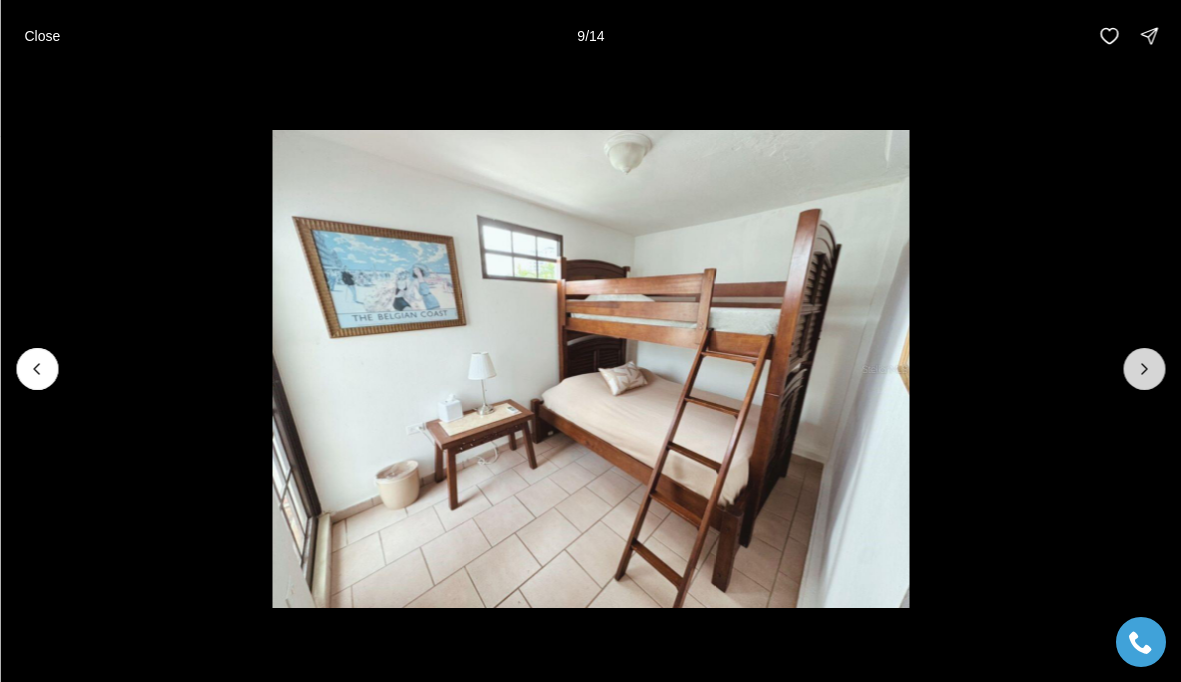 click at bounding box center (1144, 369) 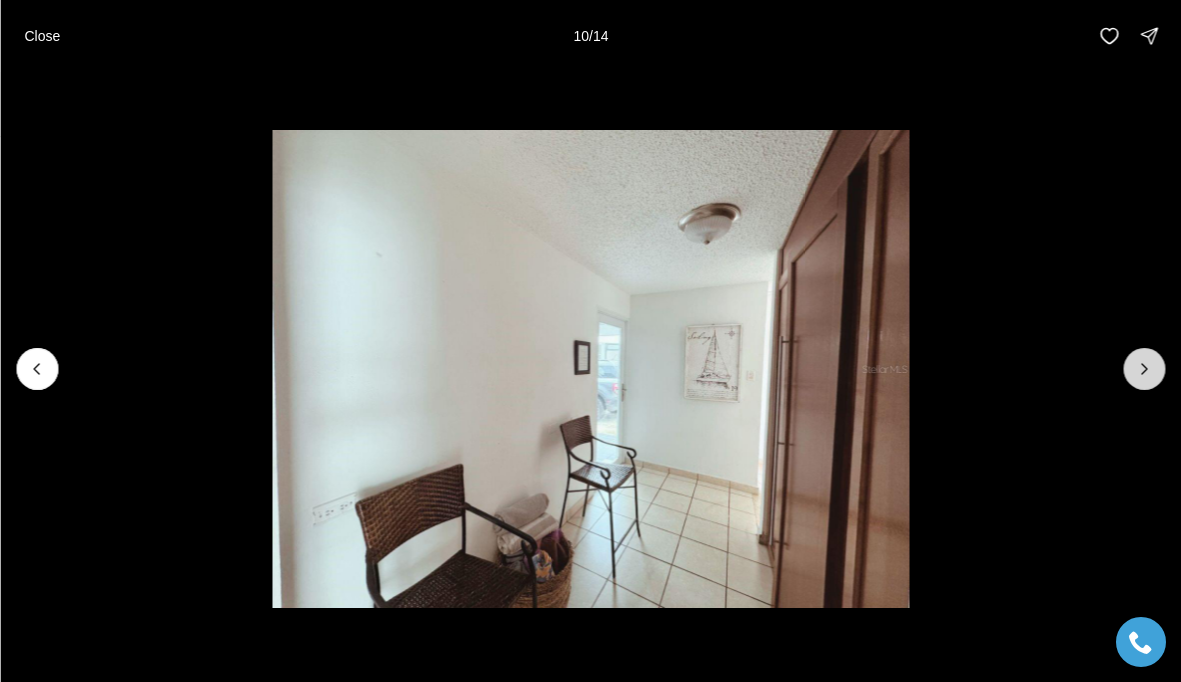 click at bounding box center [1144, 369] 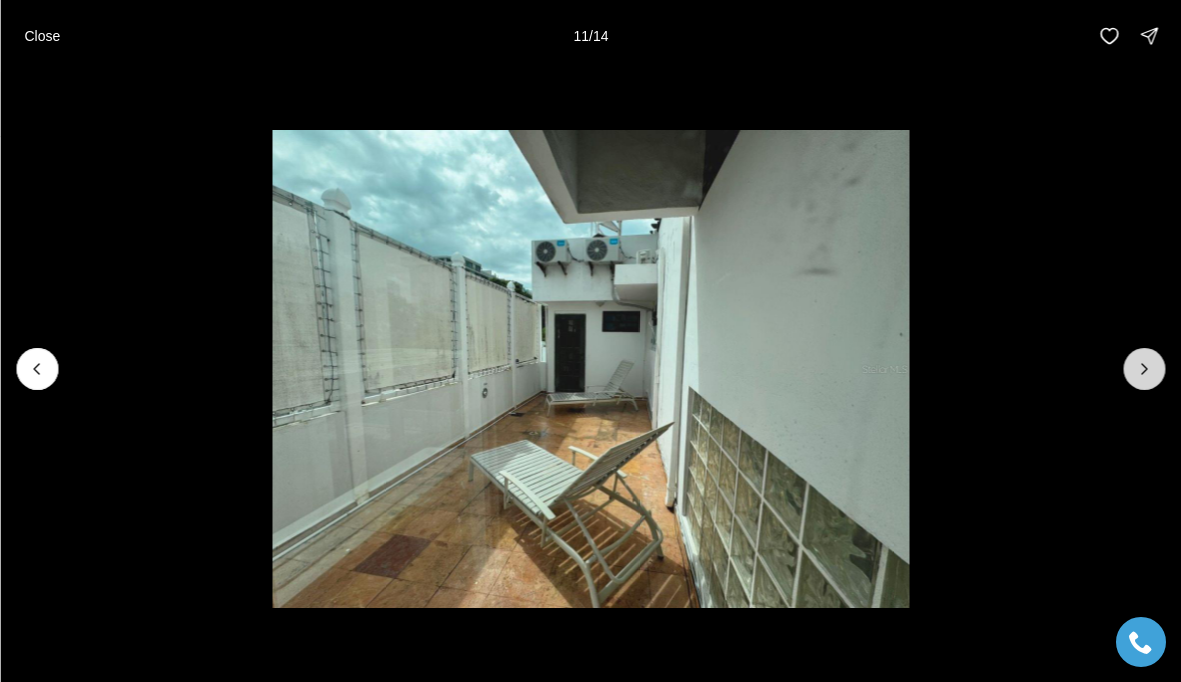click at bounding box center [1144, 369] 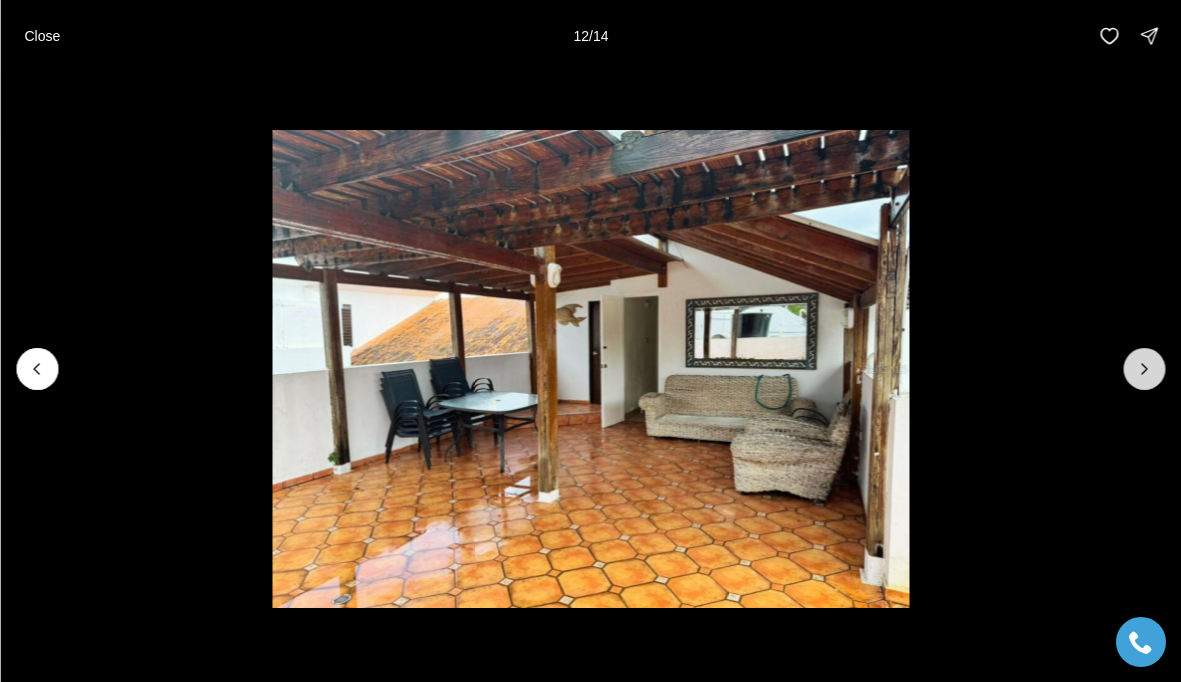 click at bounding box center (1144, 369) 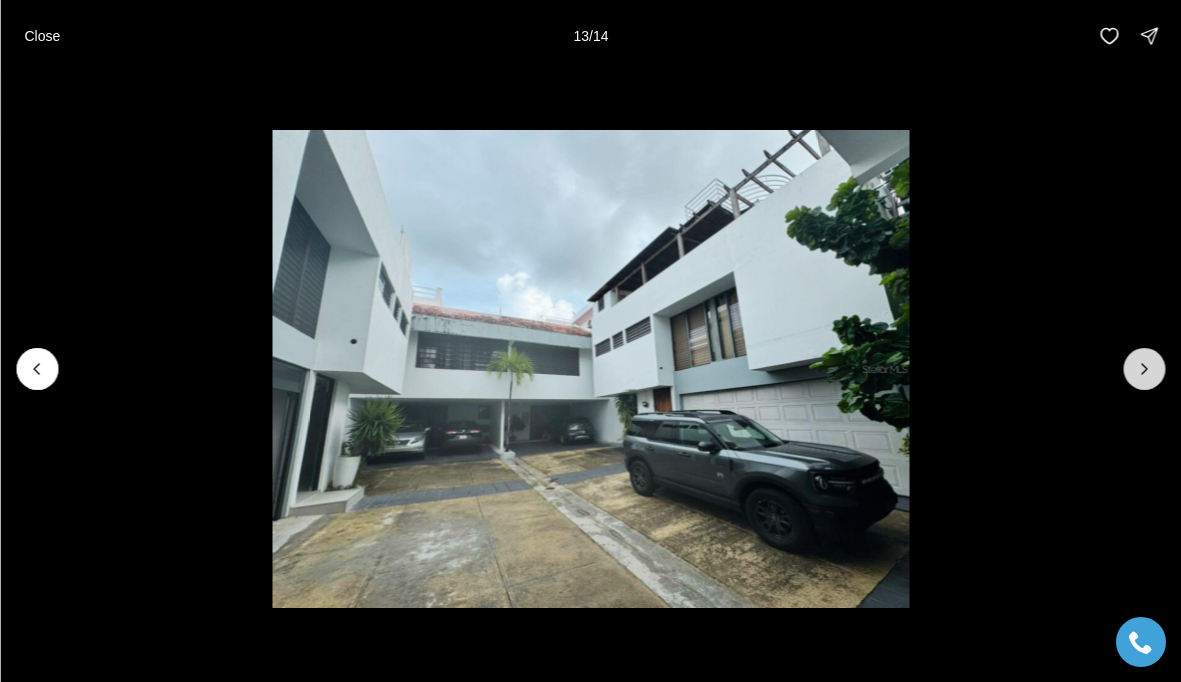 click at bounding box center (1144, 369) 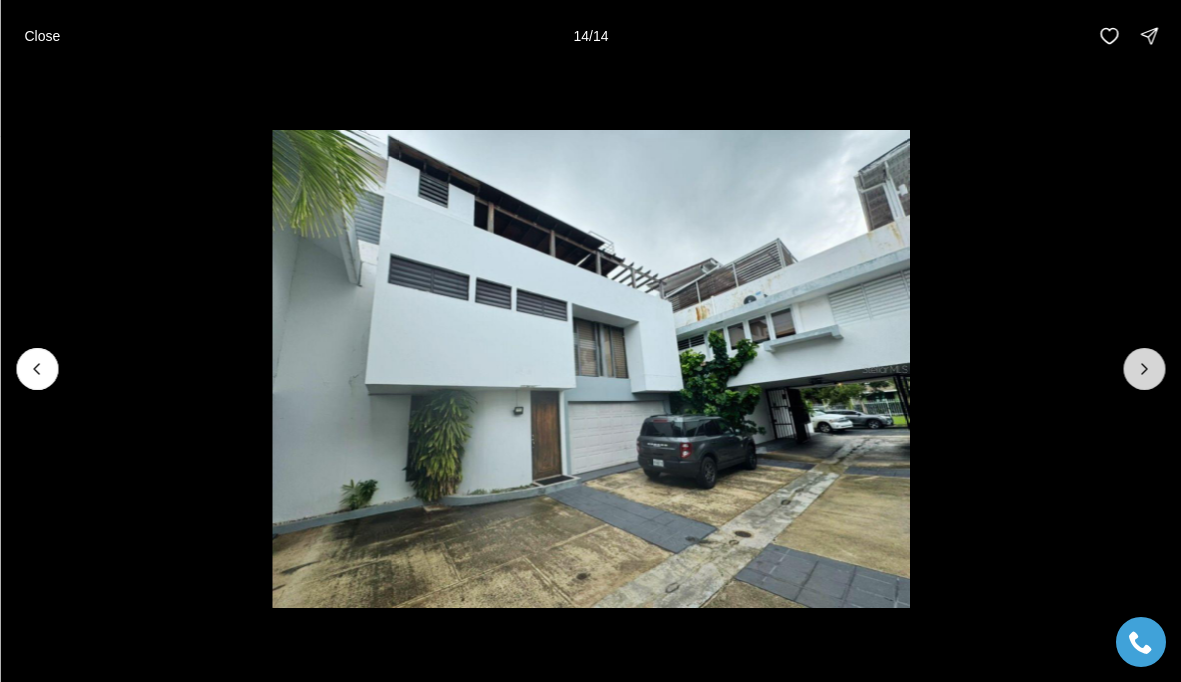 click at bounding box center (1144, 369) 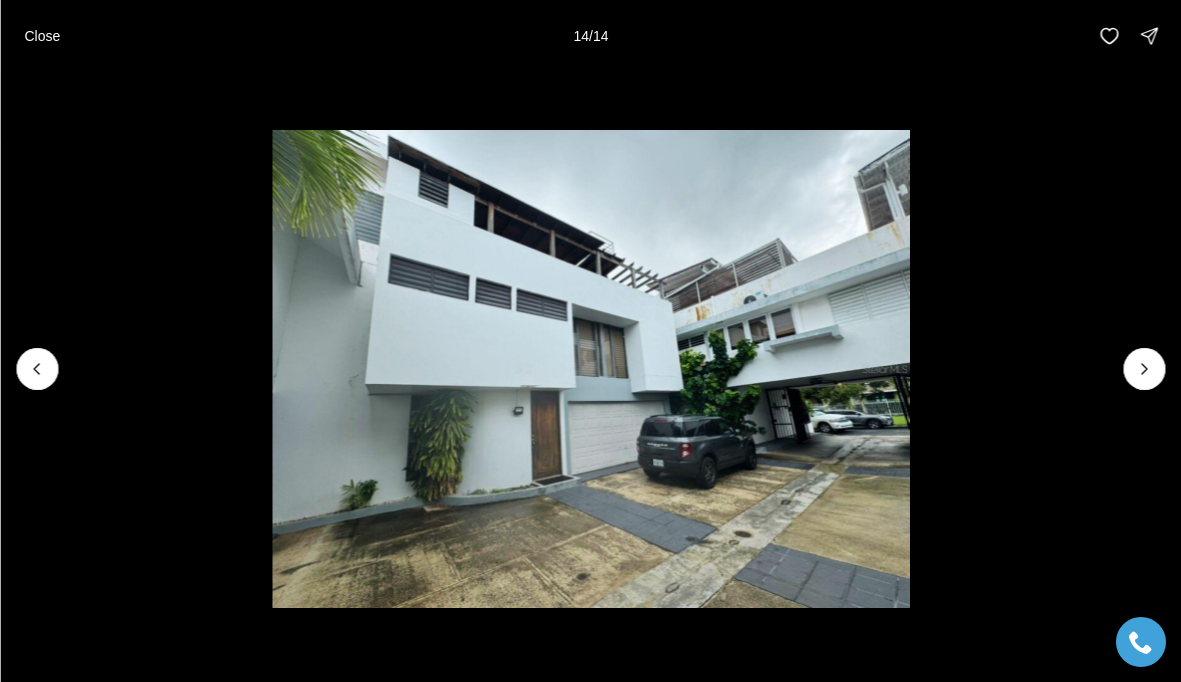 click at bounding box center [1144, 369] 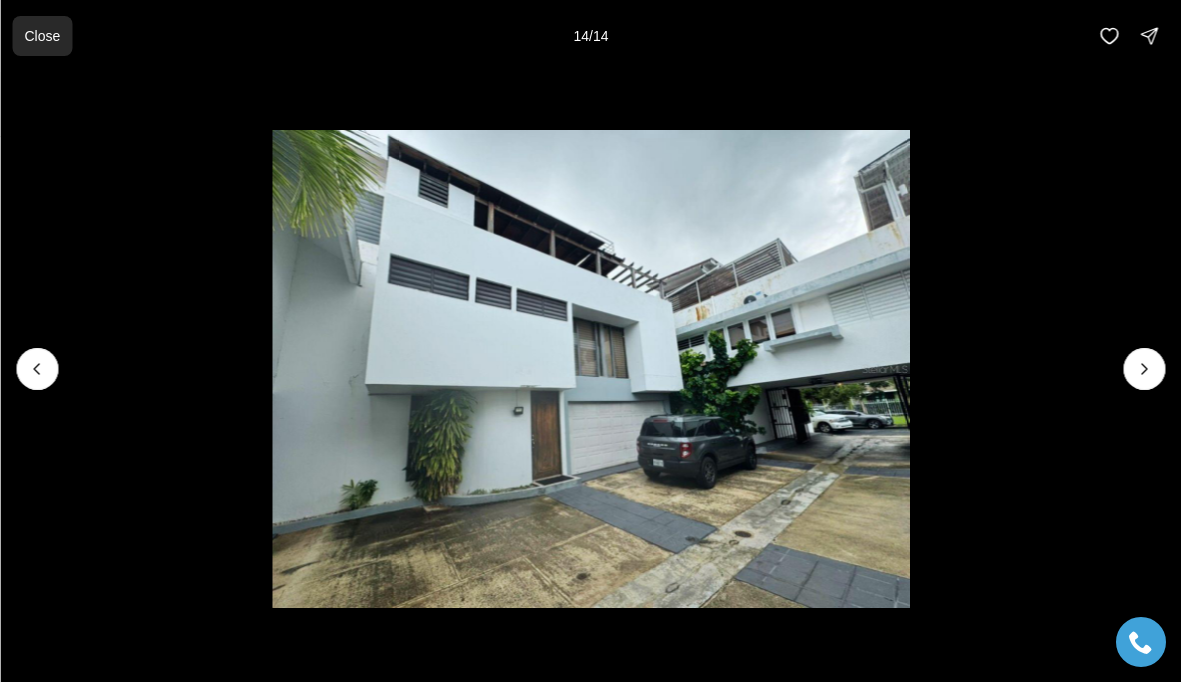 click on "Close" at bounding box center [42, 36] 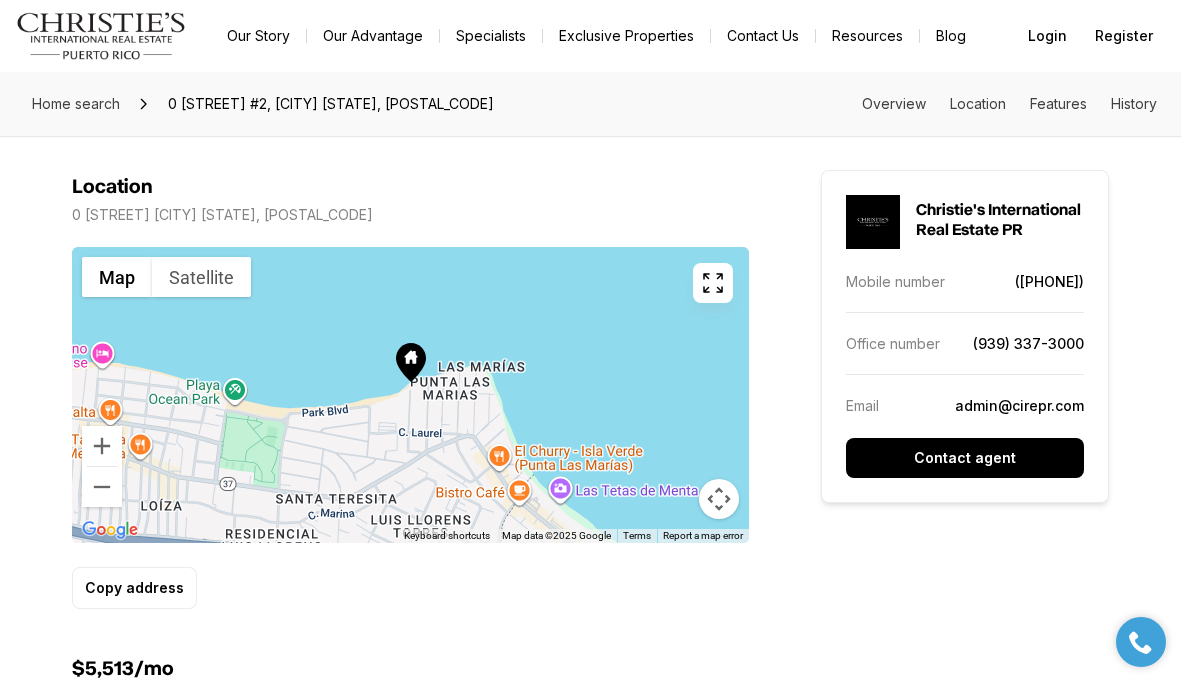 scroll, scrollTop: 1177, scrollLeft: 0, axis: vertical 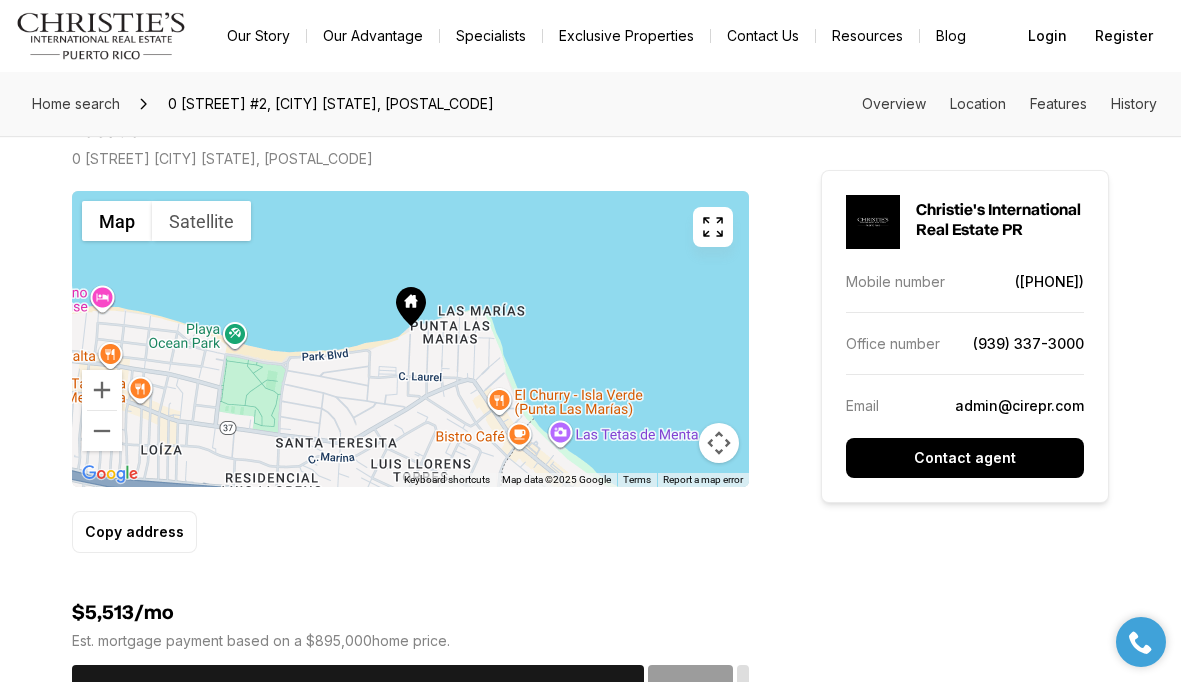 click on "To navigate, press the arrow keys." at bounding box center (410, 339) 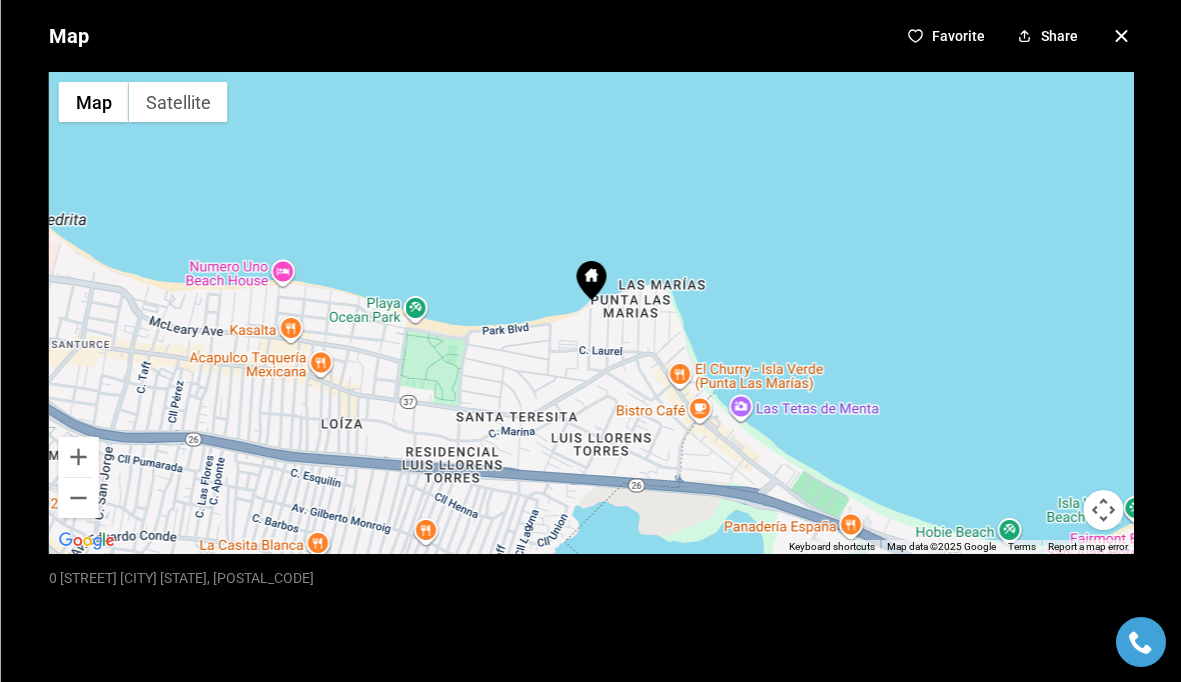 click on "To navigate, press the arrow keys." at bounding box center [590, 313] 